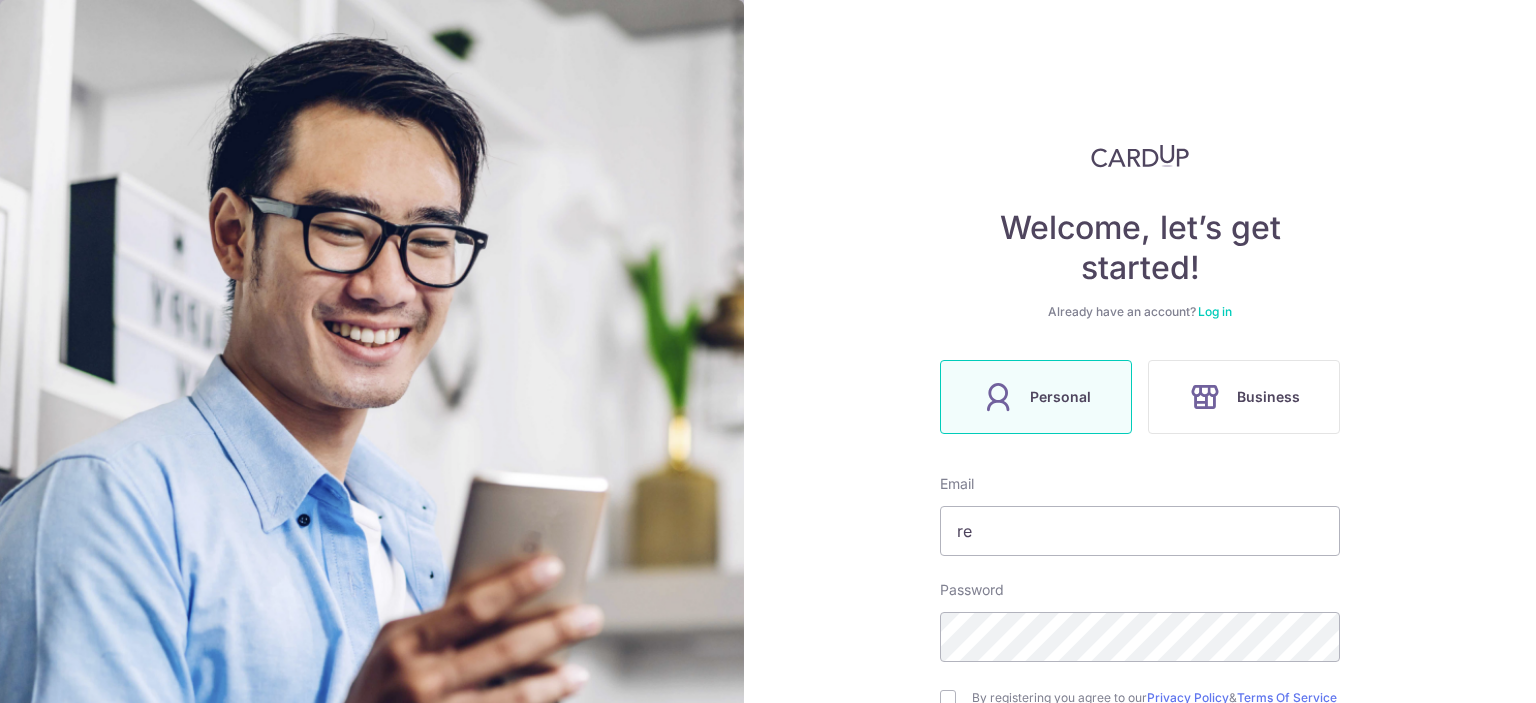 scroll, scrollTop: 0, scrollLeft: 0, axis: both 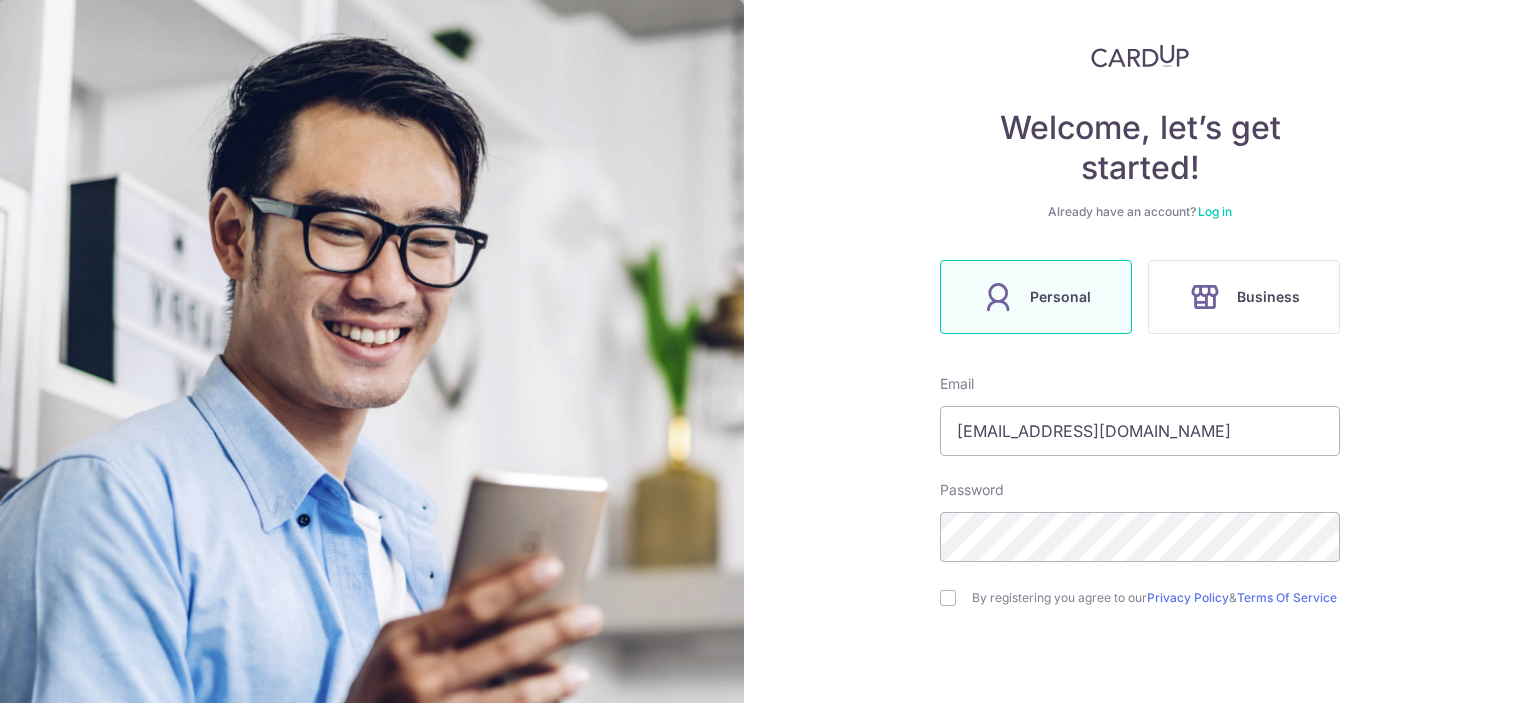 type on "[EMAIL_ADDRESS][DOMAIN_NAME]" 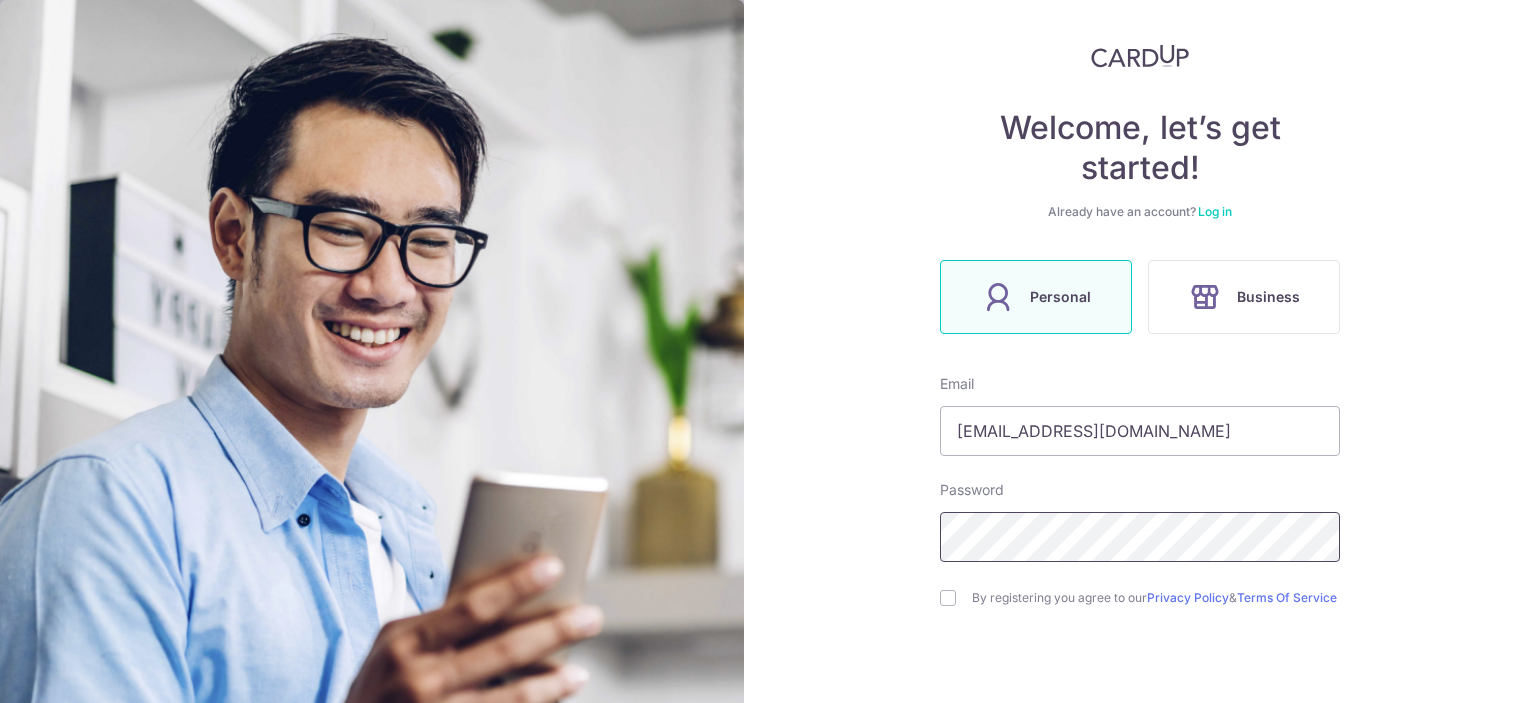 scroll, scrollTop: 200, scrollLeft: 0, axis: vertical 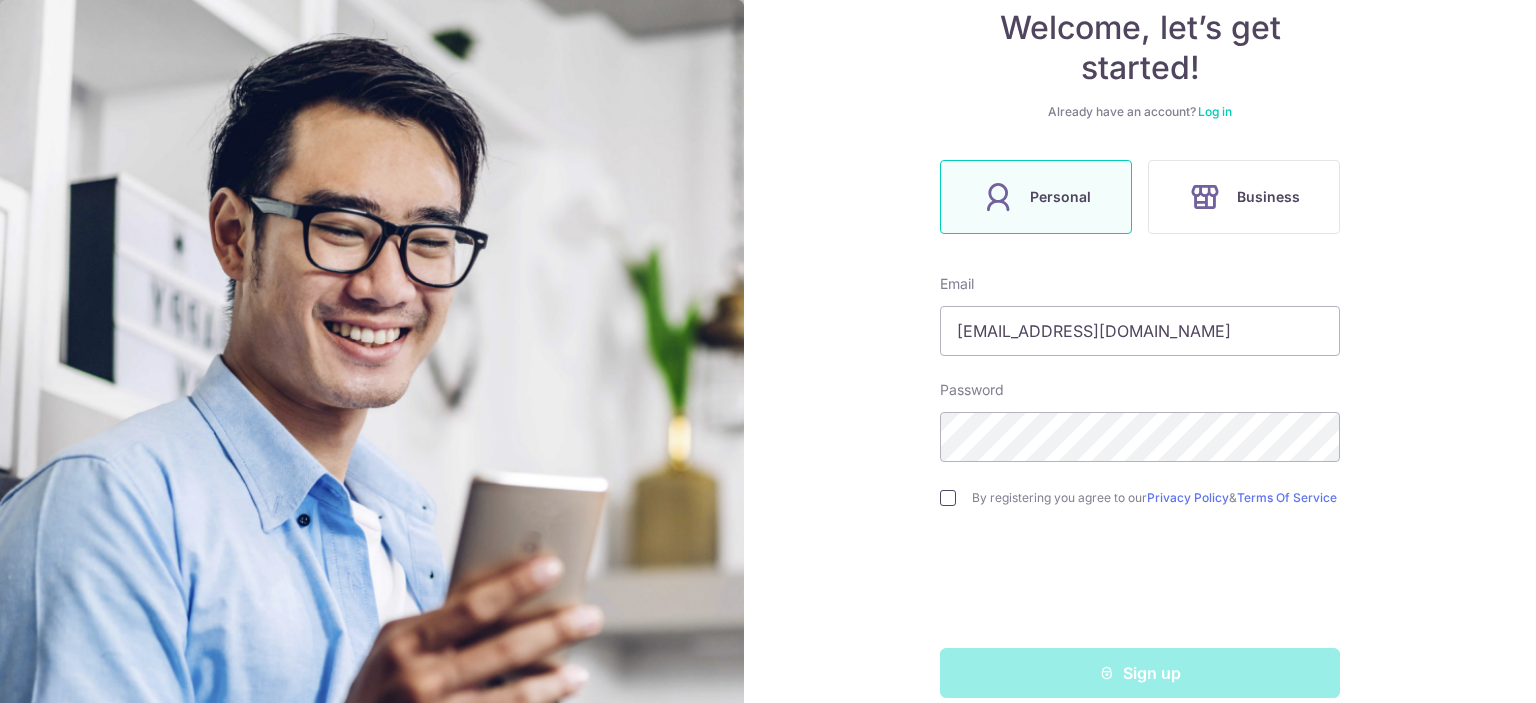 click at bounding box center [948, 498] 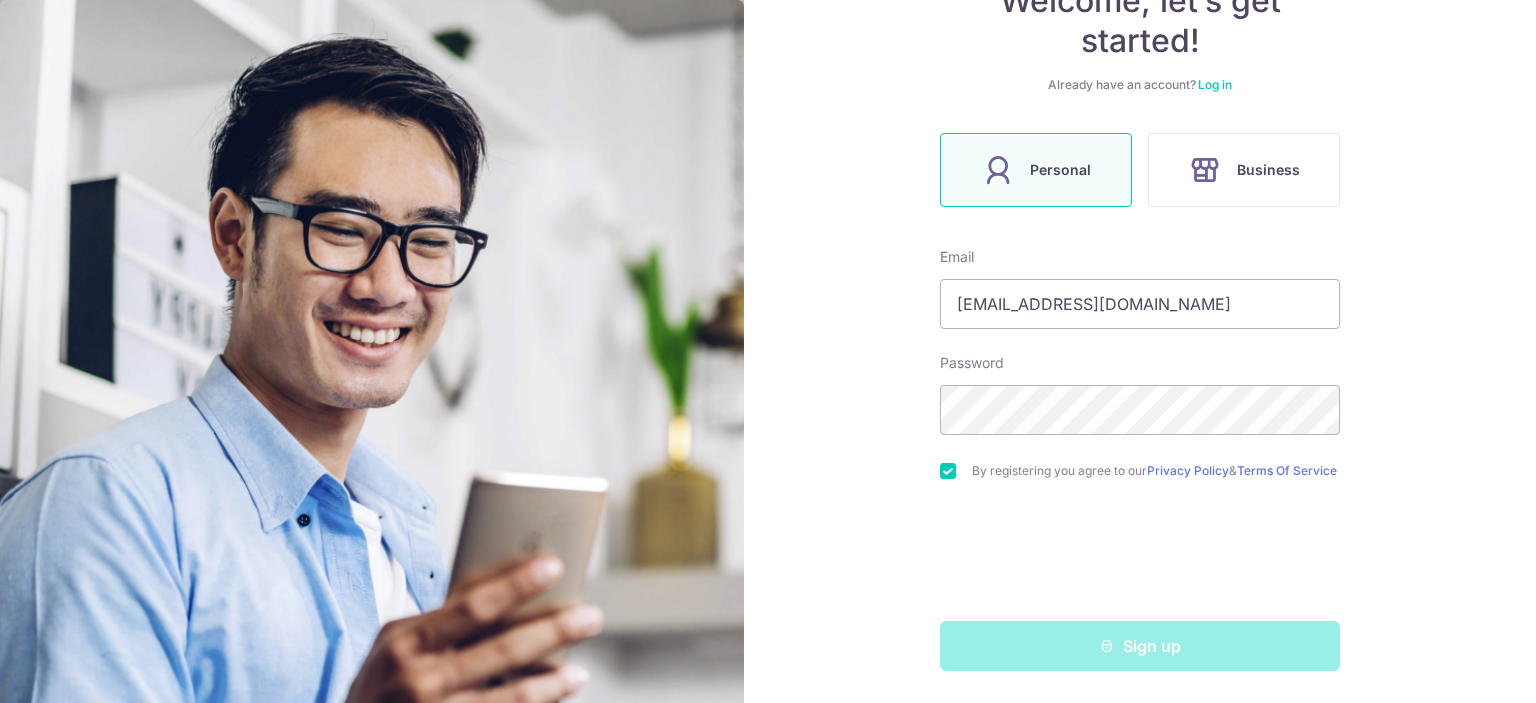 scroll, scrollTop: 0, scrollLeft: 0, axis: both 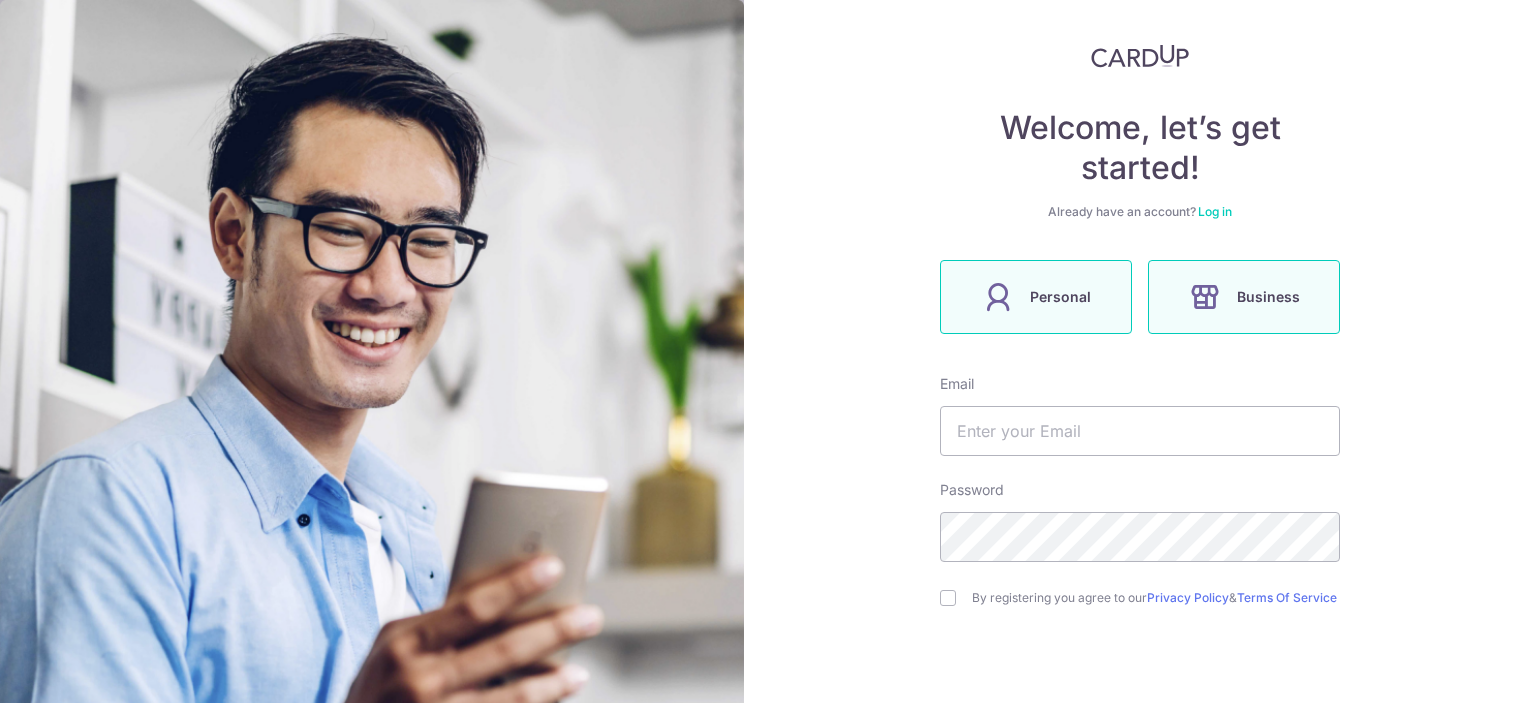 click on "Personal" at bounding box center [1060, 297] 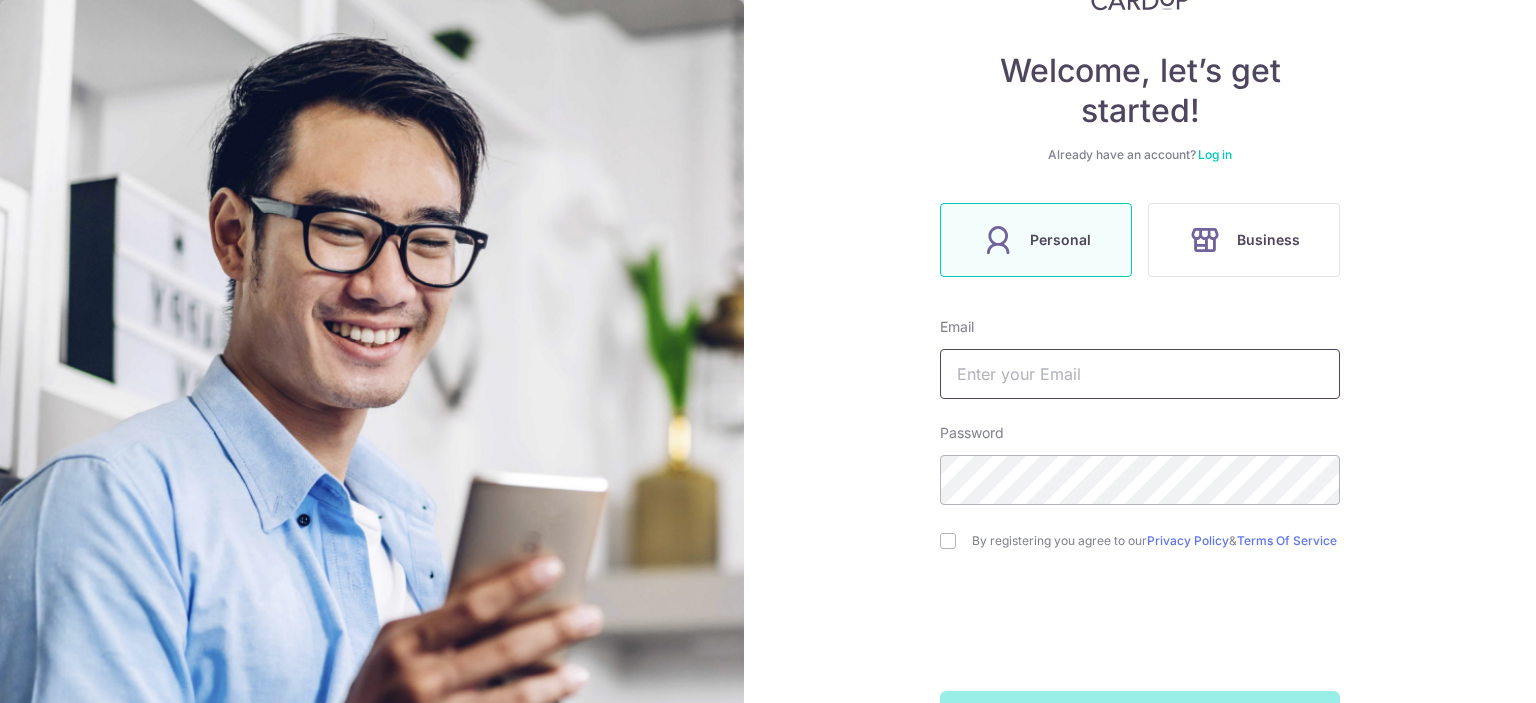 scroll, scrollTop: 234, scrollLeft: 0, axis: vertical 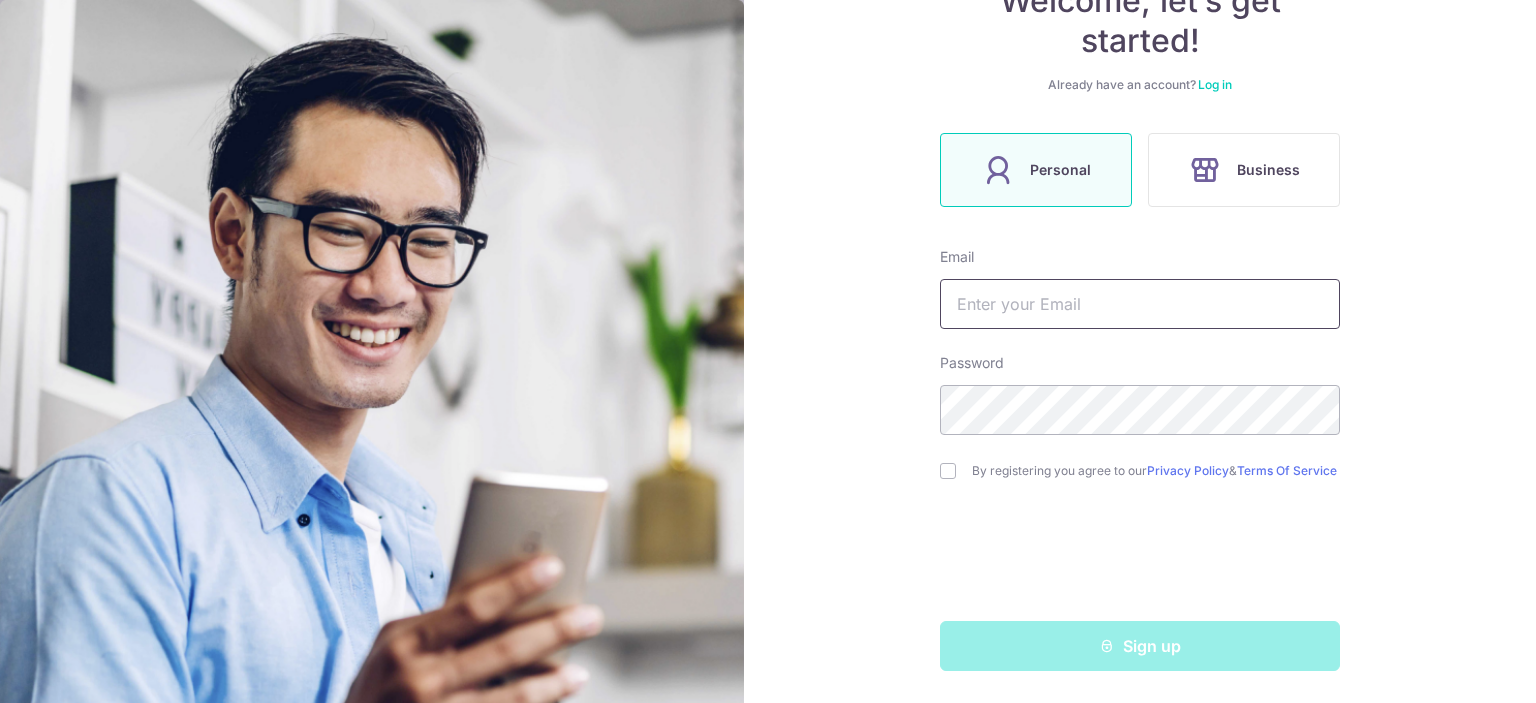 click at bounding box center (1140, 304) 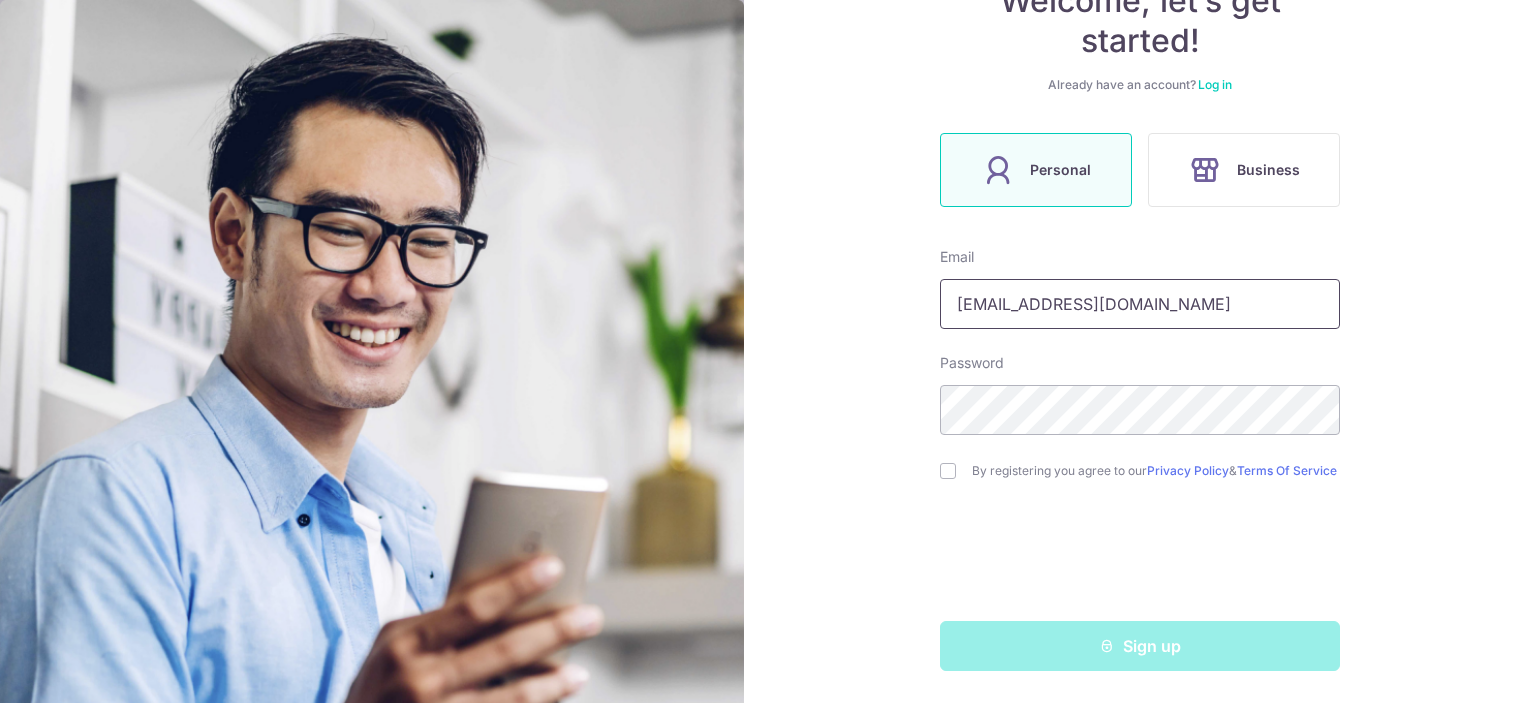 type on "[EMAIL_ADDRESS][DOMAIN_NAME]" 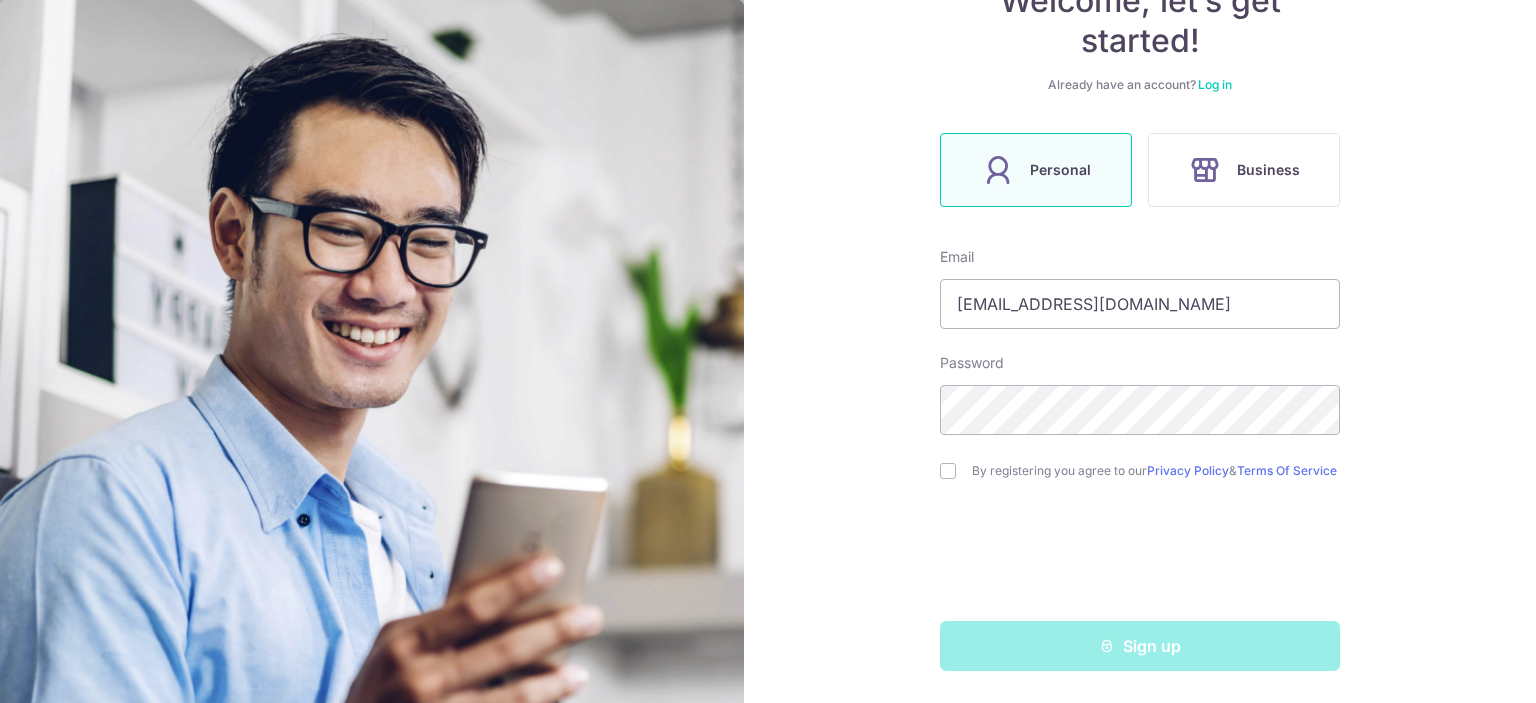 click on "Welcome, let’s get started!
Already have an account?  Log in
Personal
Business
Email
renfredlsf@gmail.com
Password
By registering you agree to our
Privacy Policy
&  Terms Of Service
Sign up" at bounding box center [1140, 351] 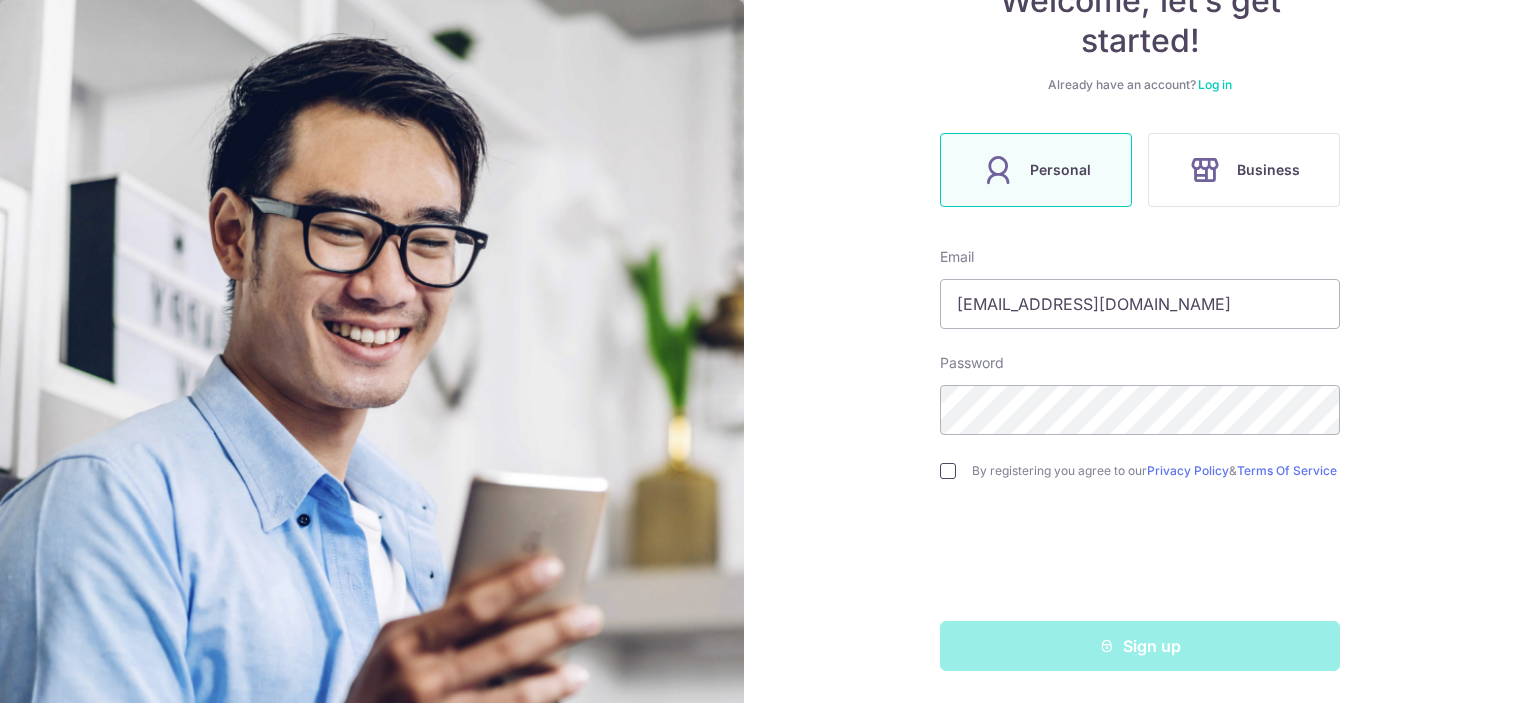 click at bounding box center (948, 471) 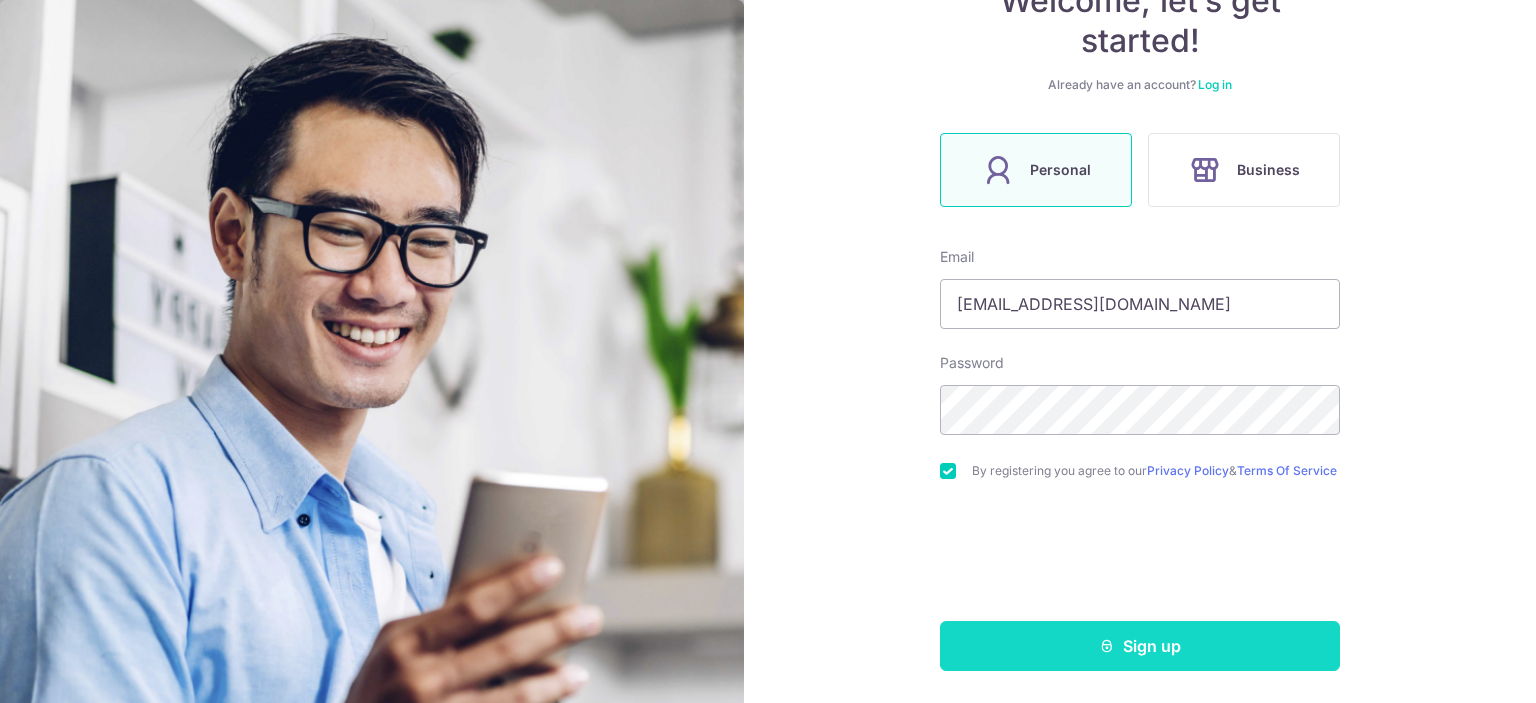 click on "Sign up" at bounding box center (1140, 646) 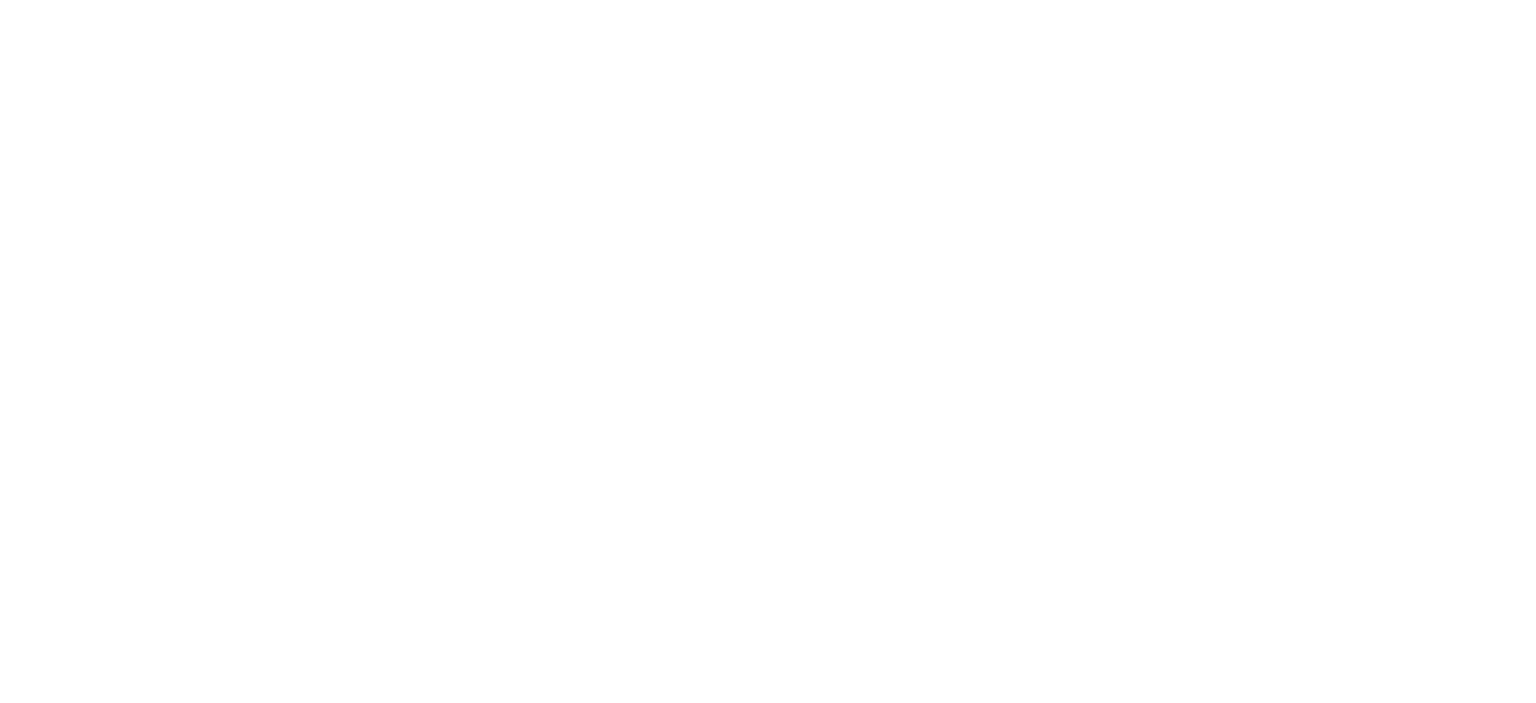 scroll, scrollTop: 0, scrollLeft: 0, axis: both 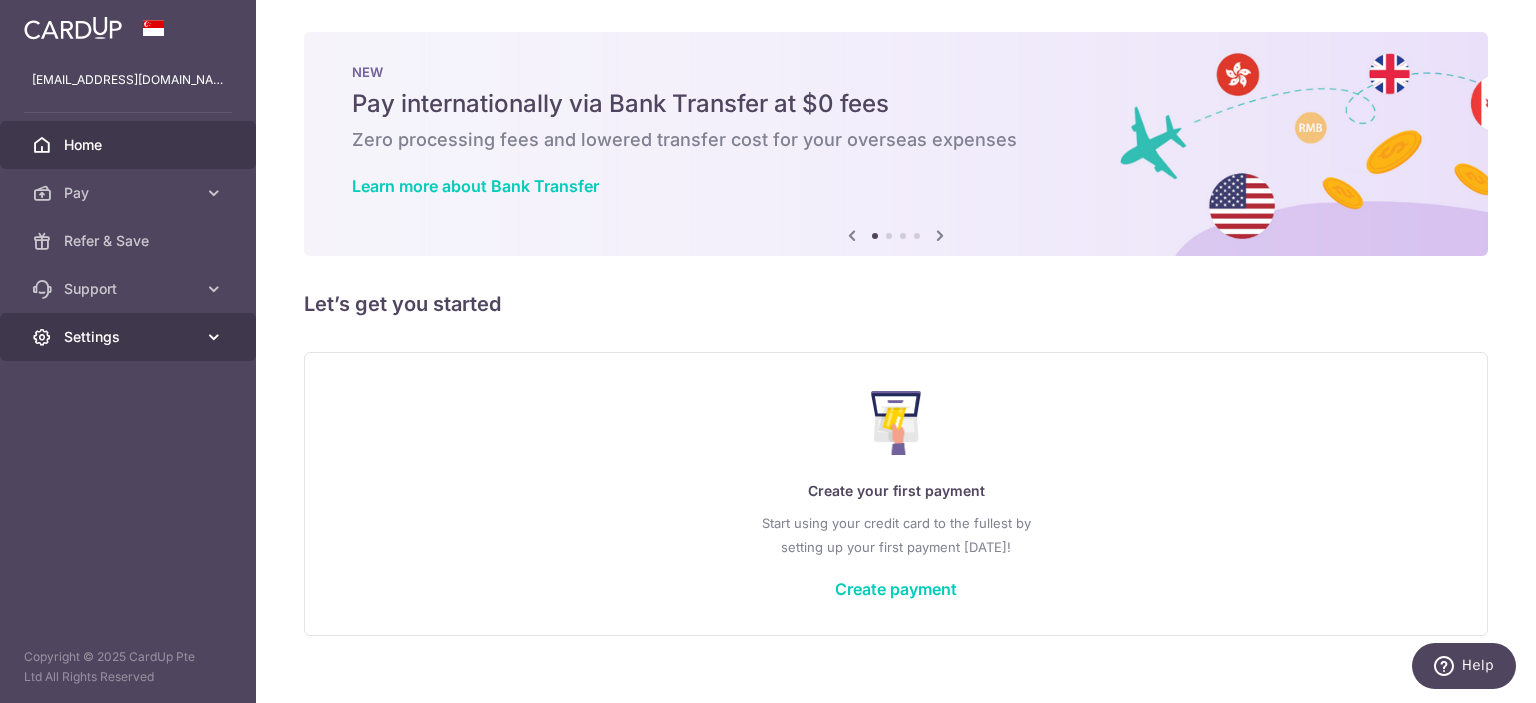 click on "Settings" at bounding box center [130, 337] 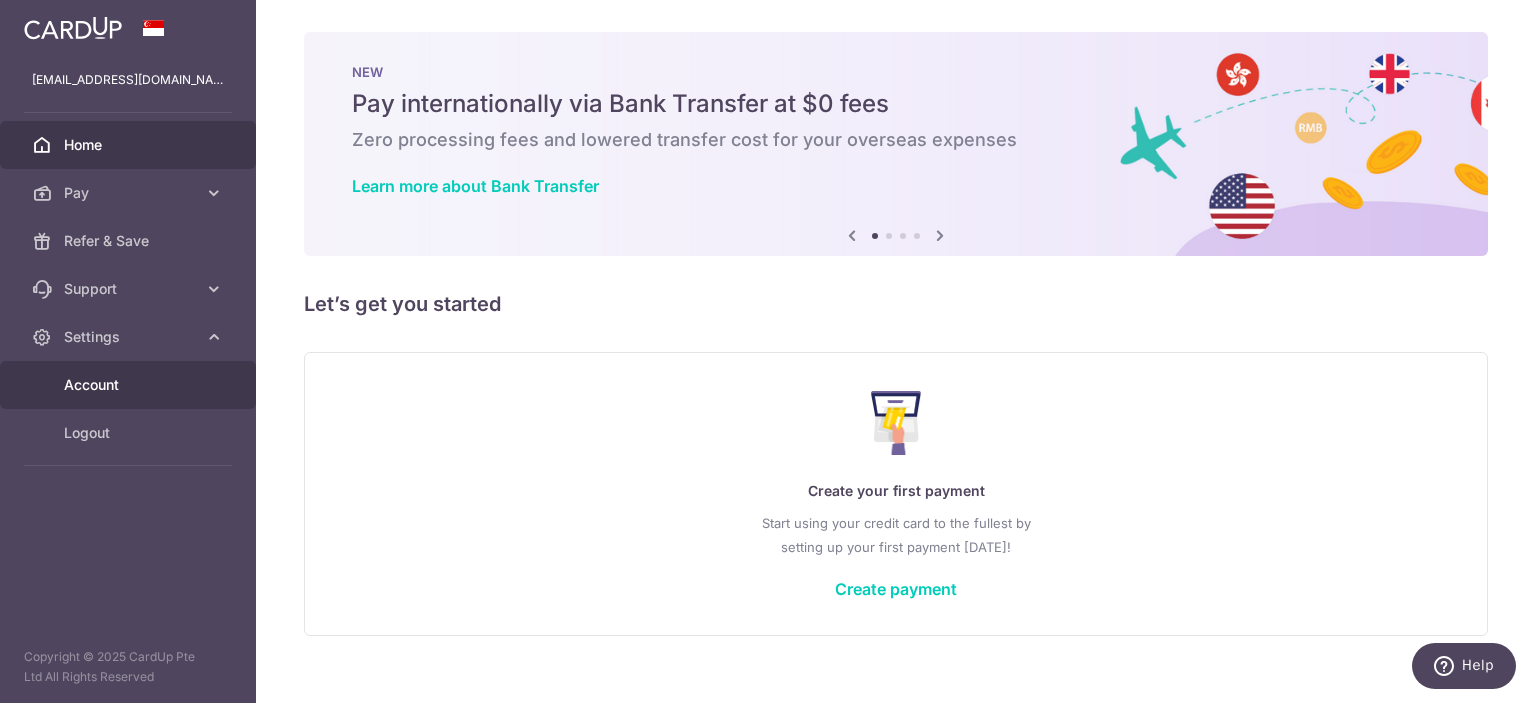 click on "Account" at bounding box center [130, 385] 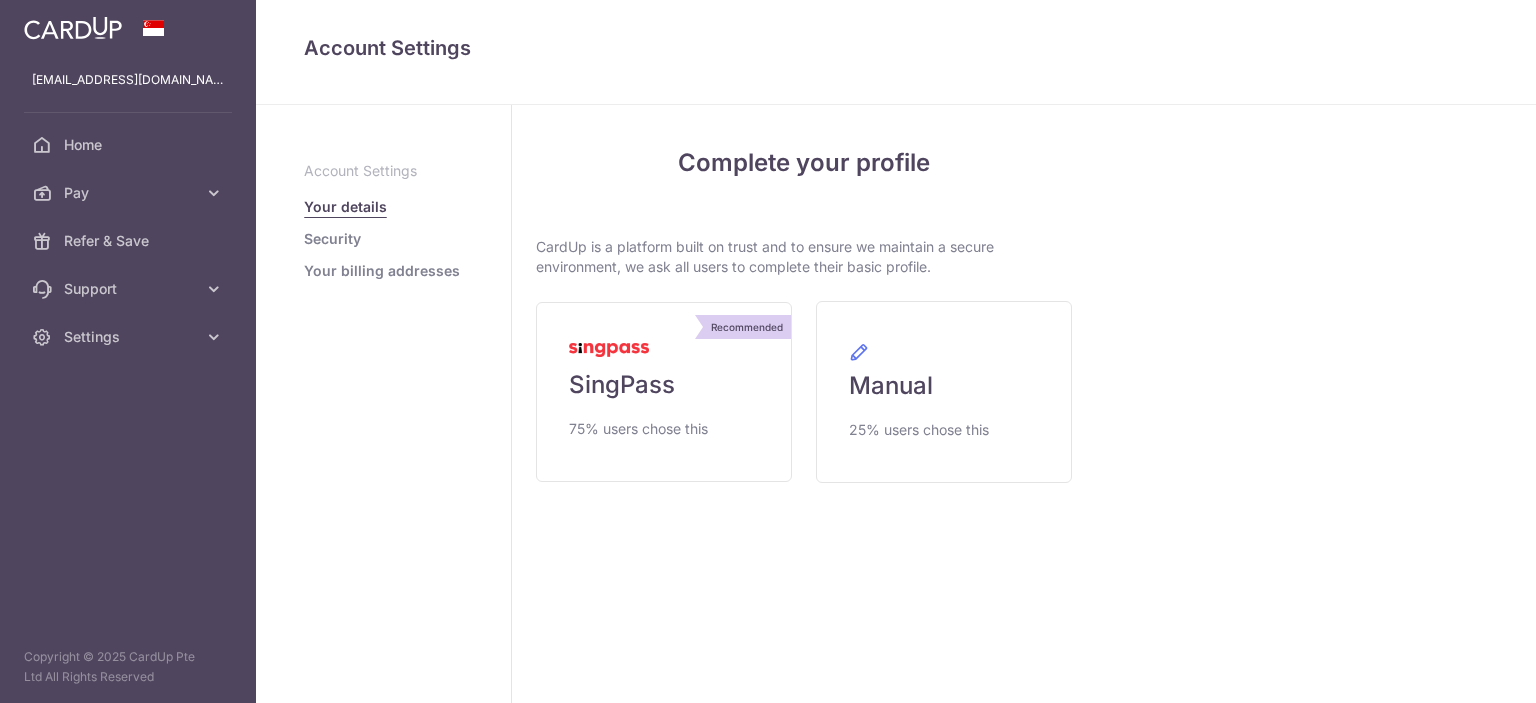 scroll, scrollTop: 0, scrollLeft: 0, axis: both 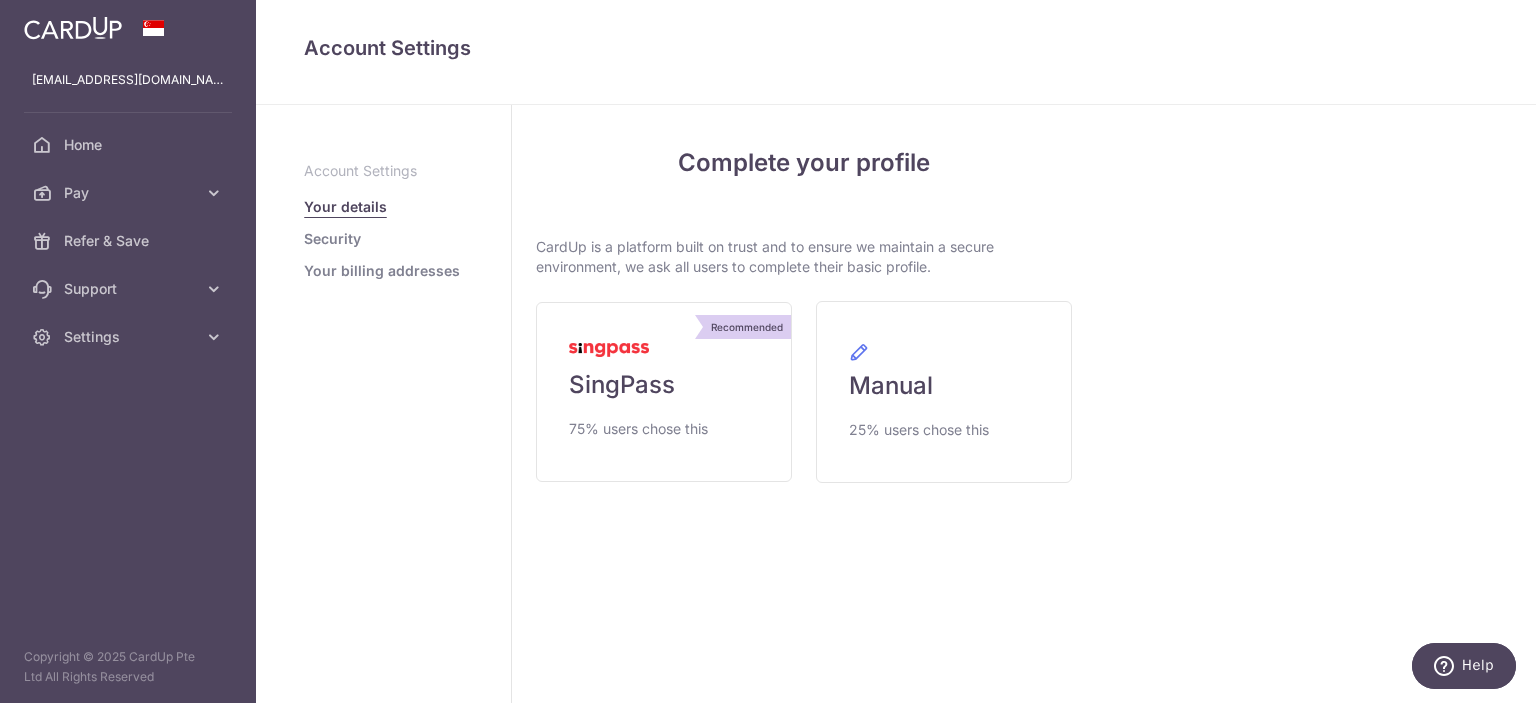 click on "Security" at bounding box center (332, 239) 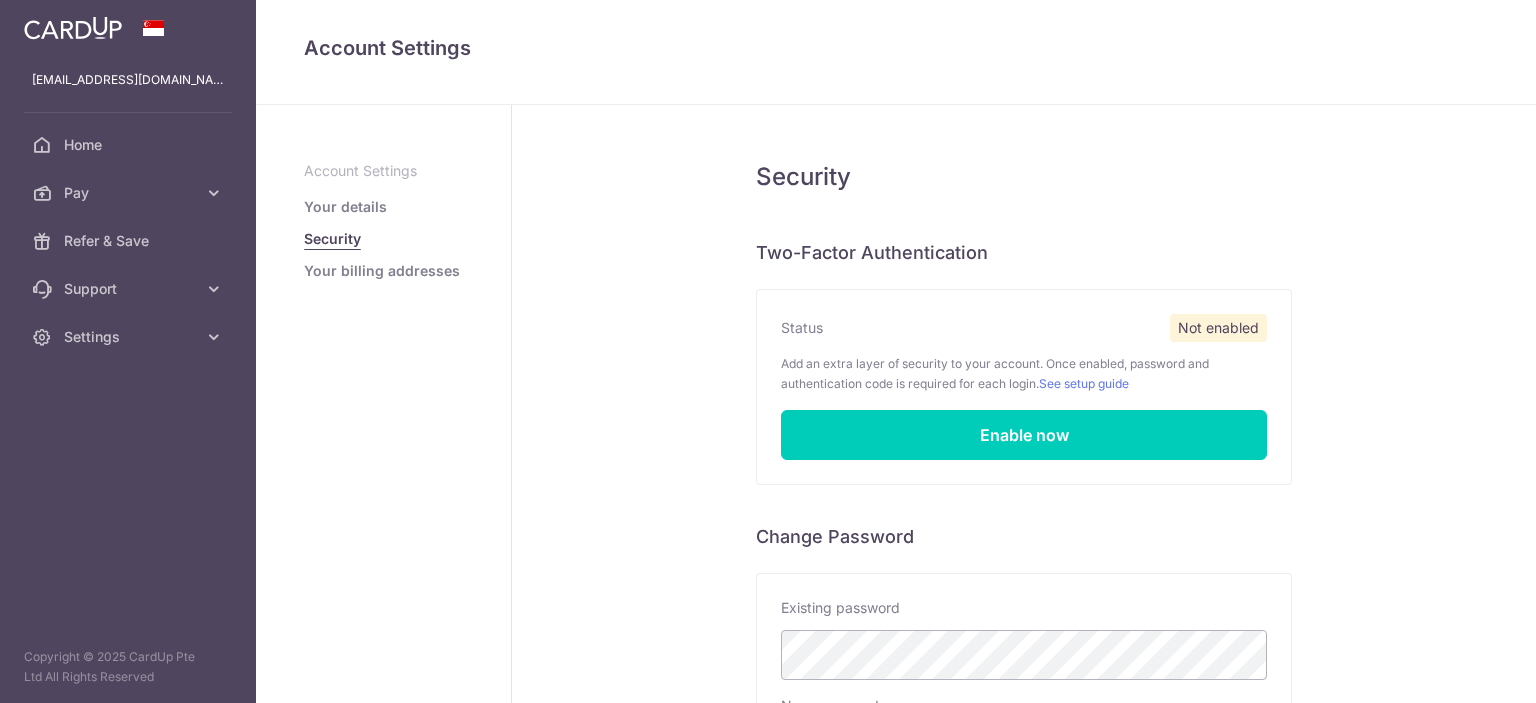 scroll, scrollTop: 0, scrollLeft: 0, axis: both 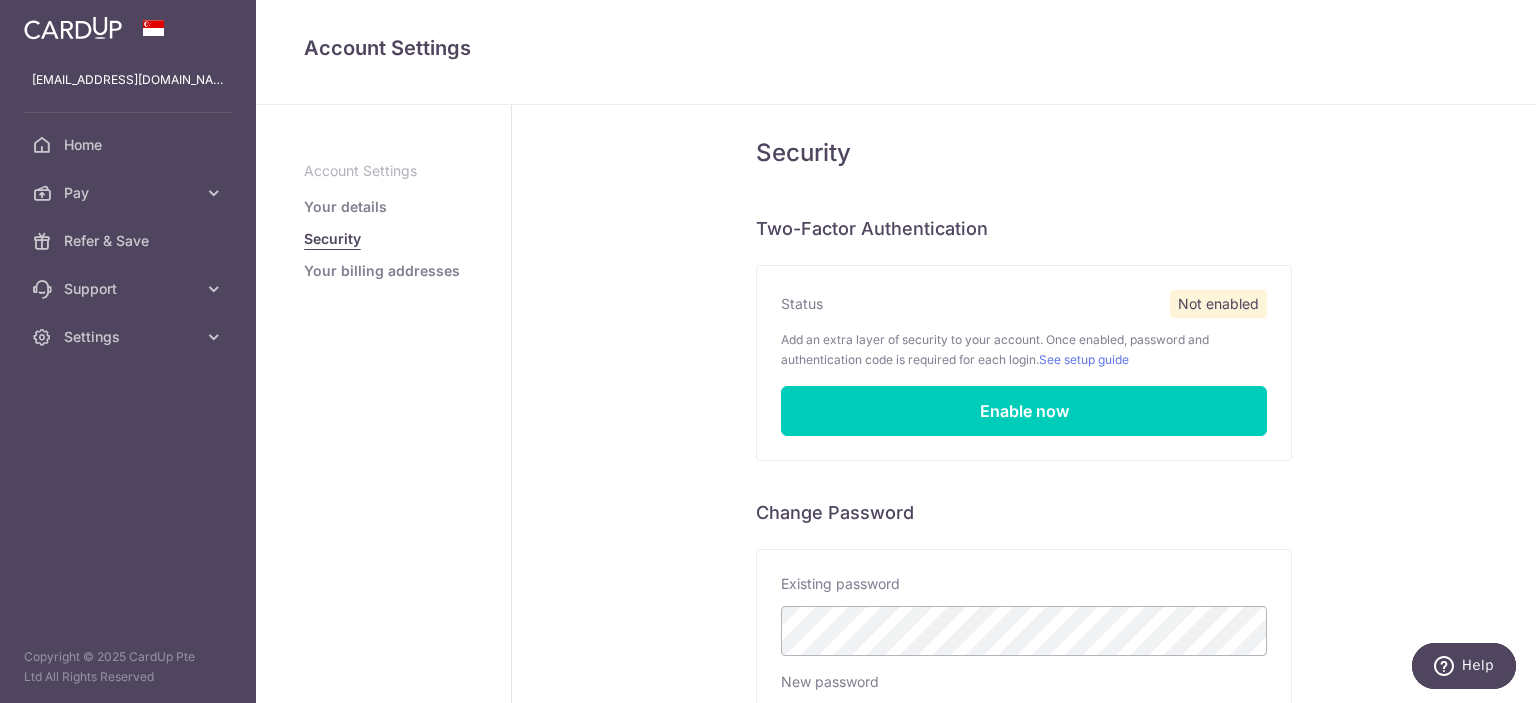 click on "Your details" at bounding box center (345, 207) 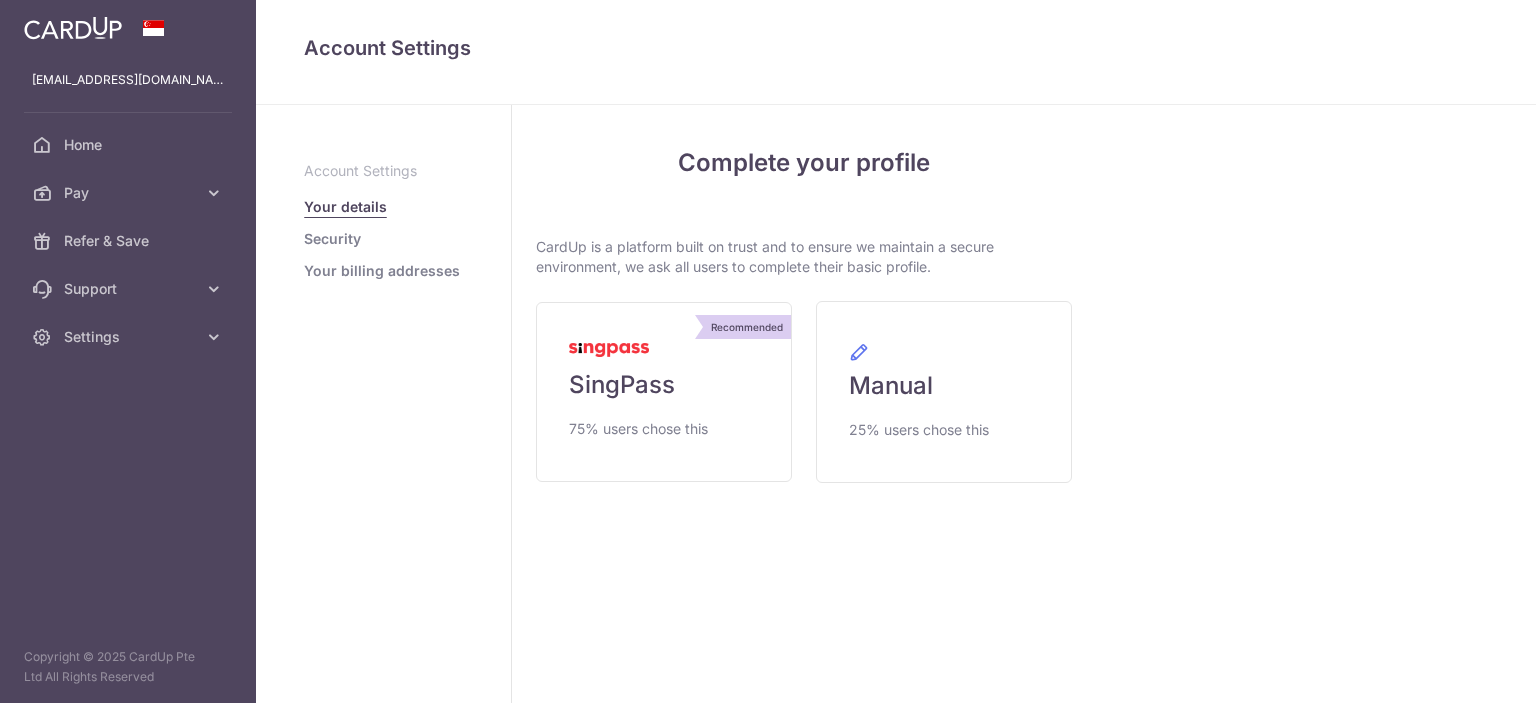 scroll, scrollTop: 0, scrollLeft: 0, axis: both 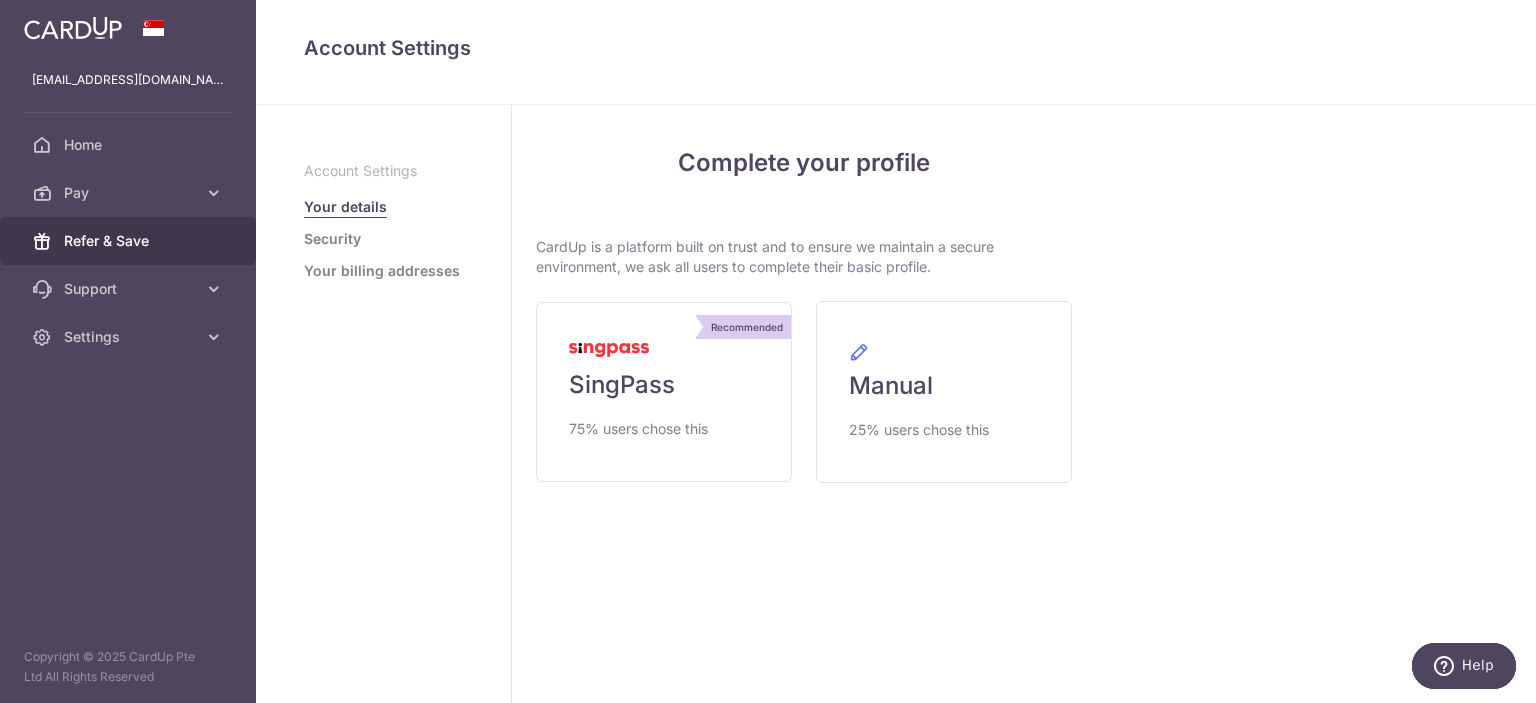 click on "Refer & Save" at bounding box center [130, 241] 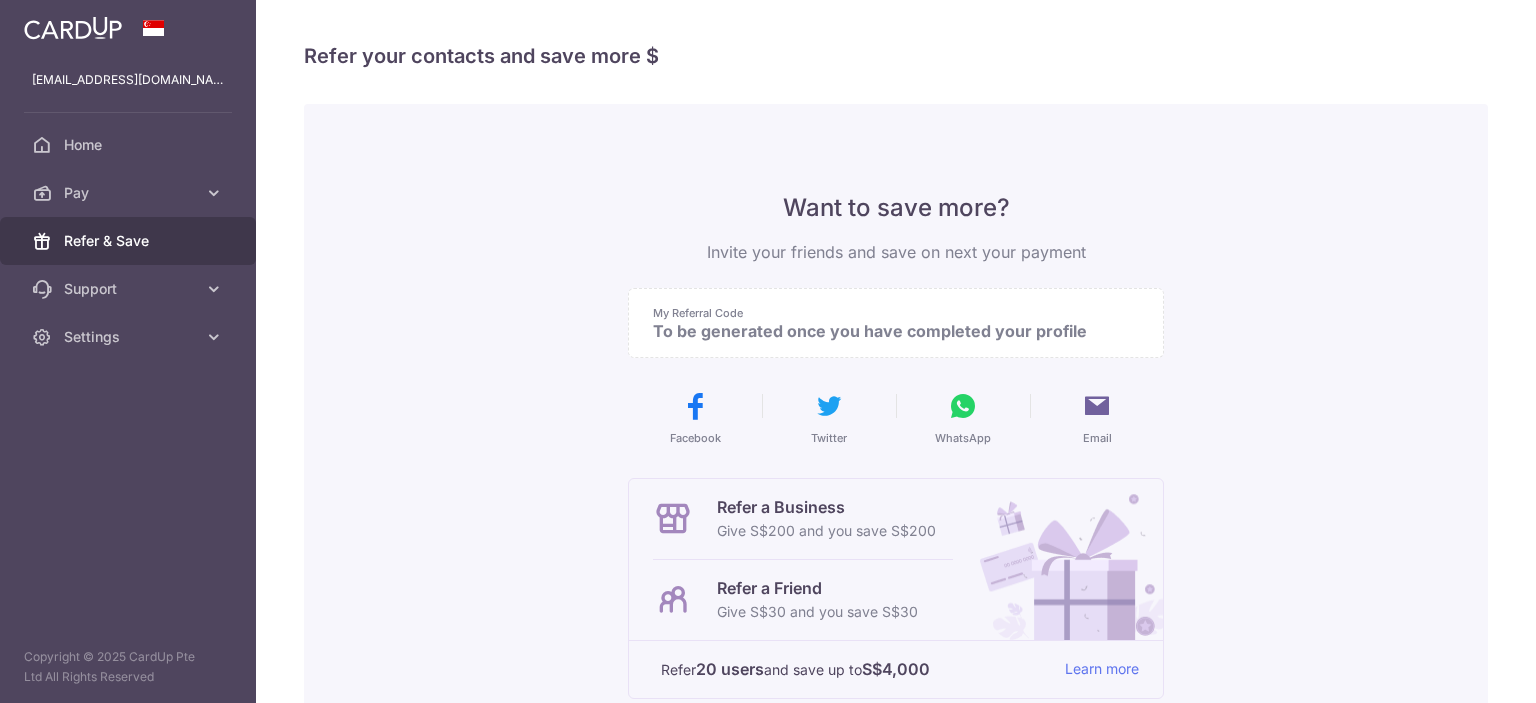 scroll, scrollTop: 0, scrollLeft: 0, axis: both 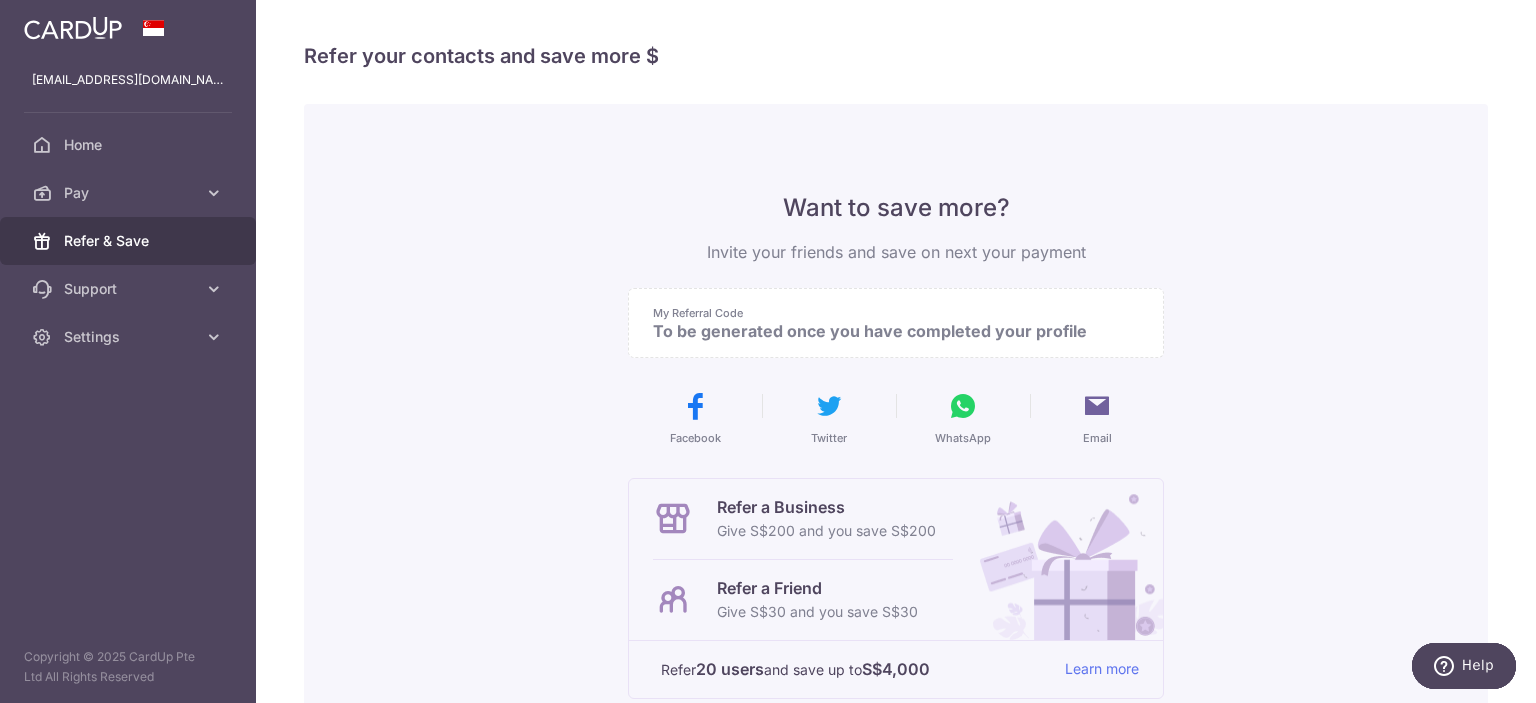 click on "To be generated once you have completed your profile" at bounding box center (888, 331) 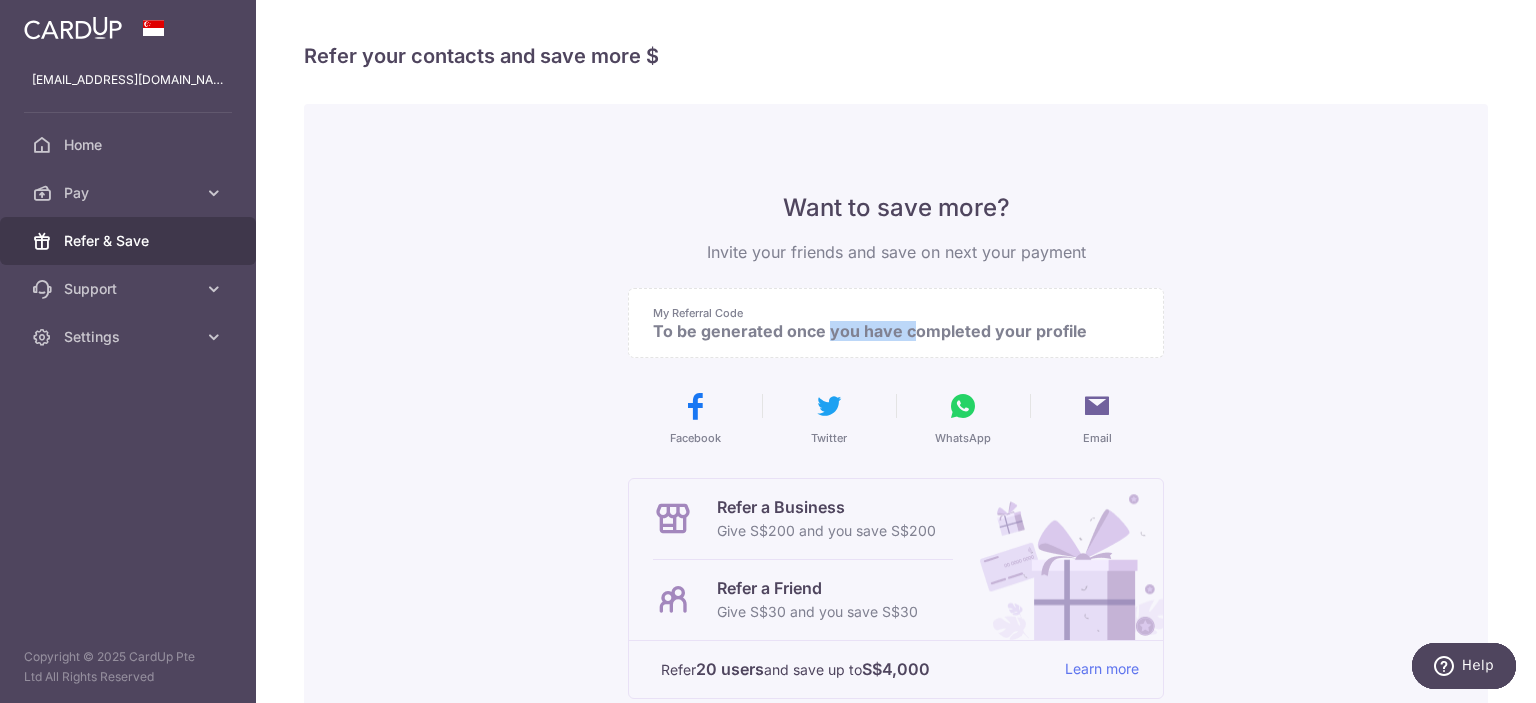 click on "To be generated once you have completed your profile" at bounding box center (888, 331) 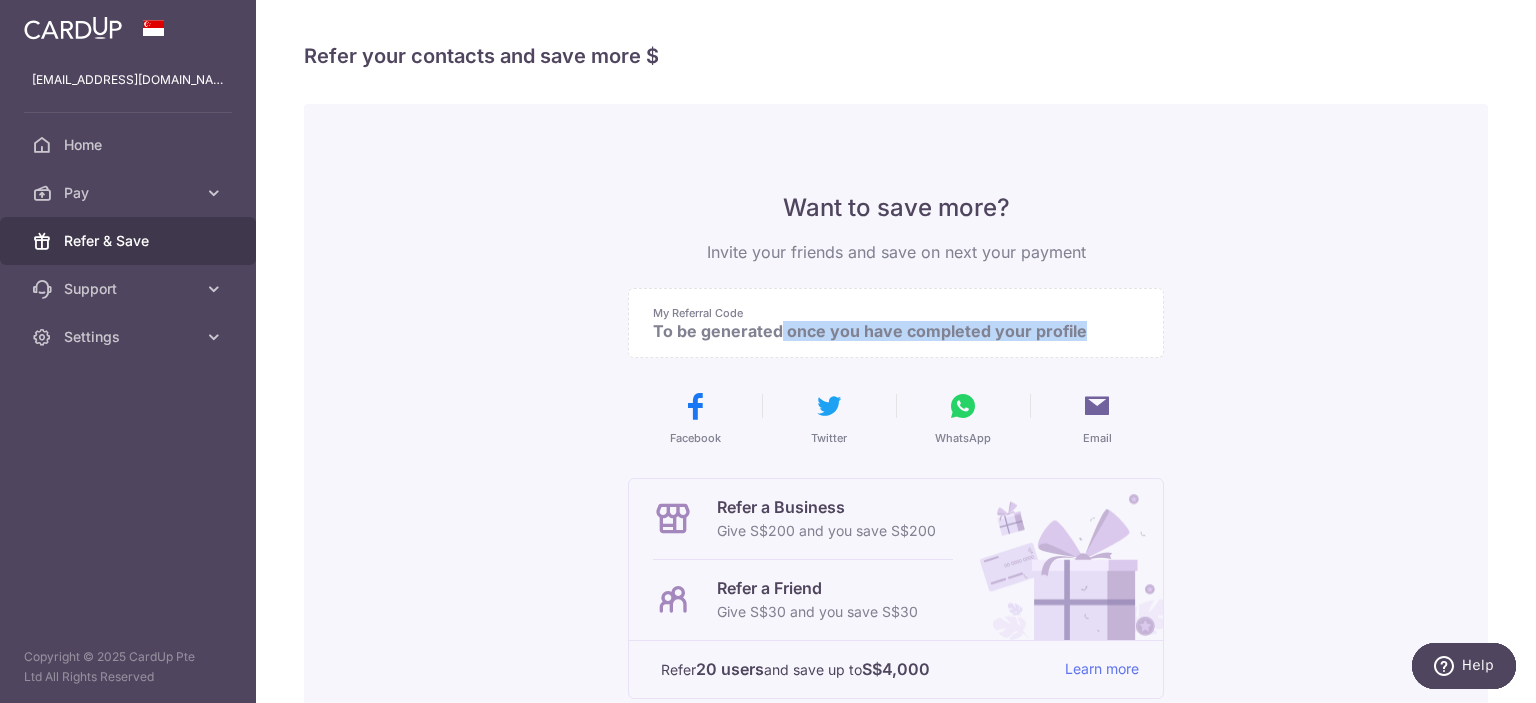 click on "To be generated once you have completed your profile" at bounding box center (888, 331) 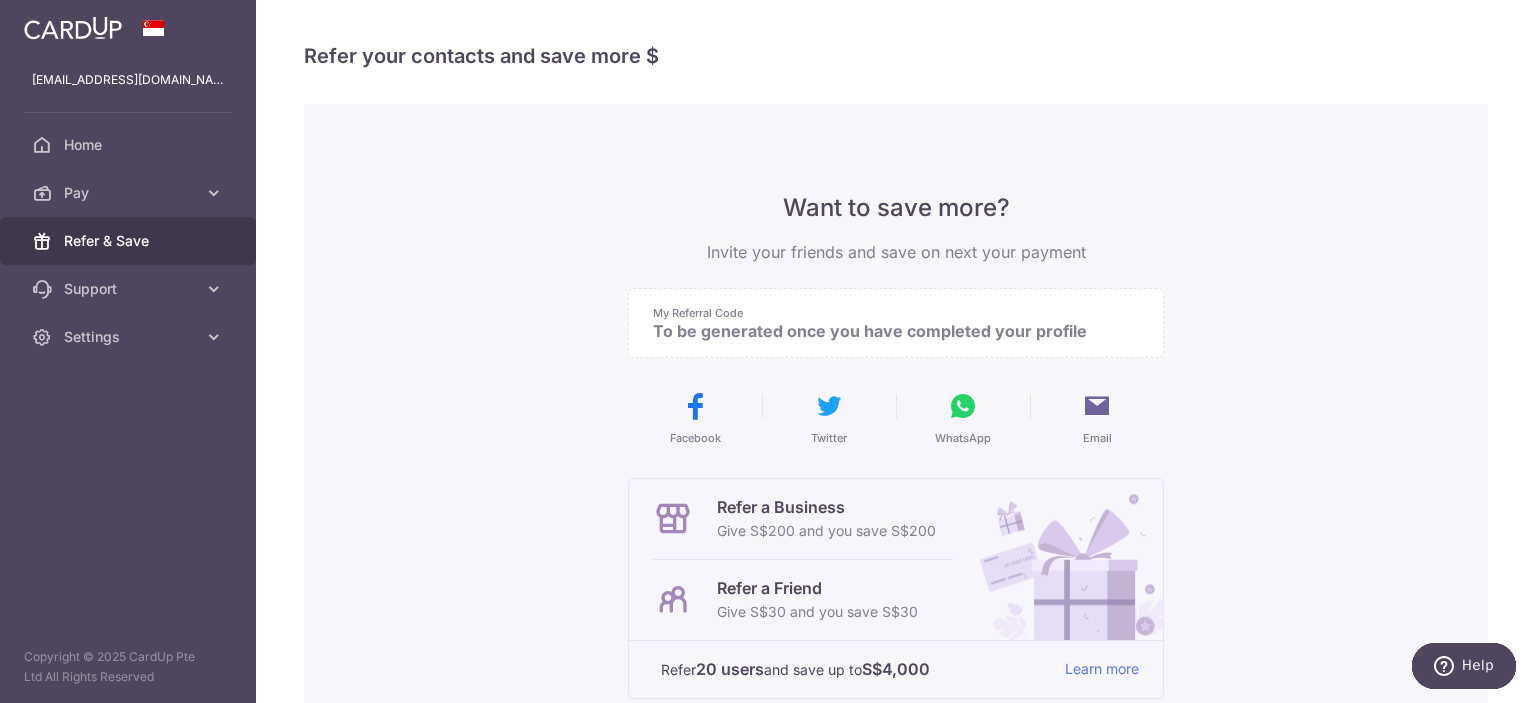 click on "Want to save more?" at bounding box center (896, 208) 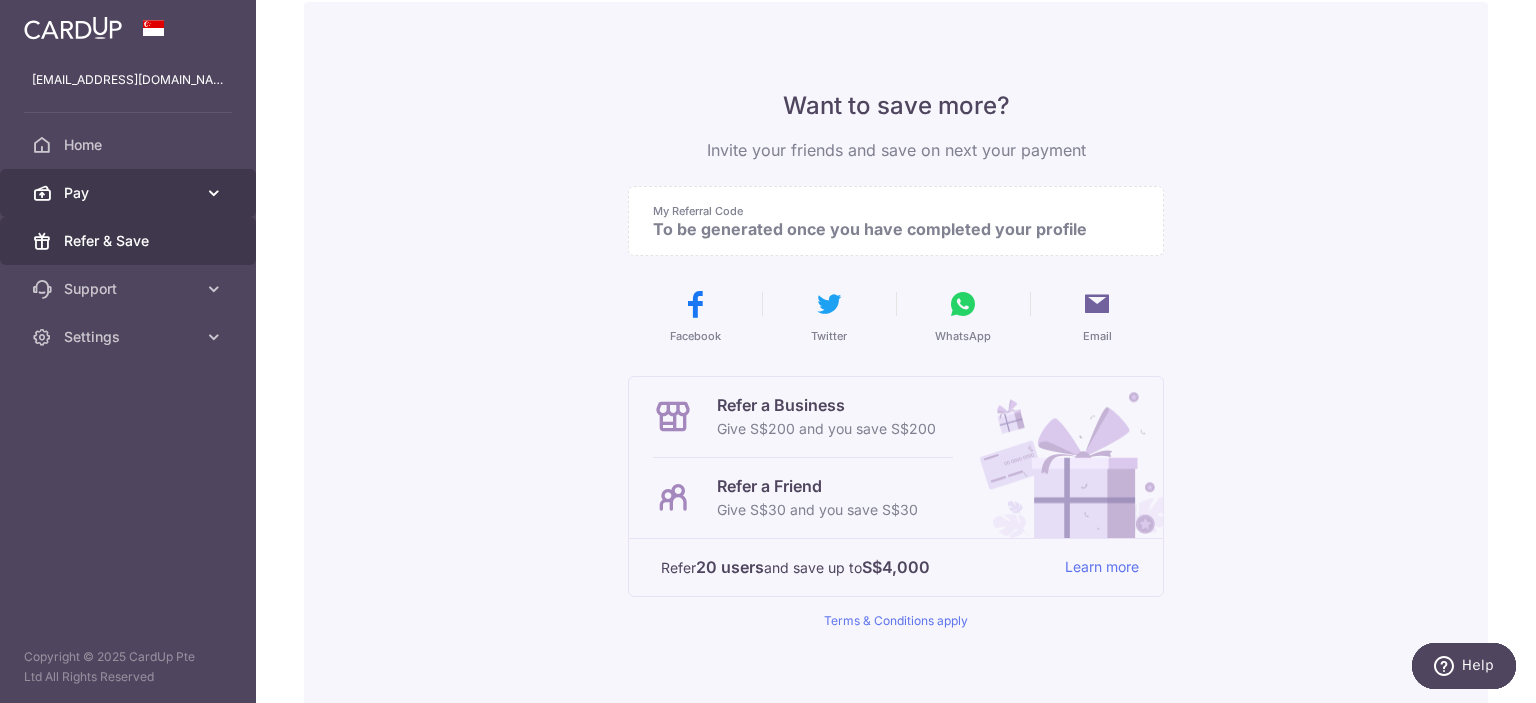 scroll, scrollTop: 100, scrollLeft: 0, axis: vertical 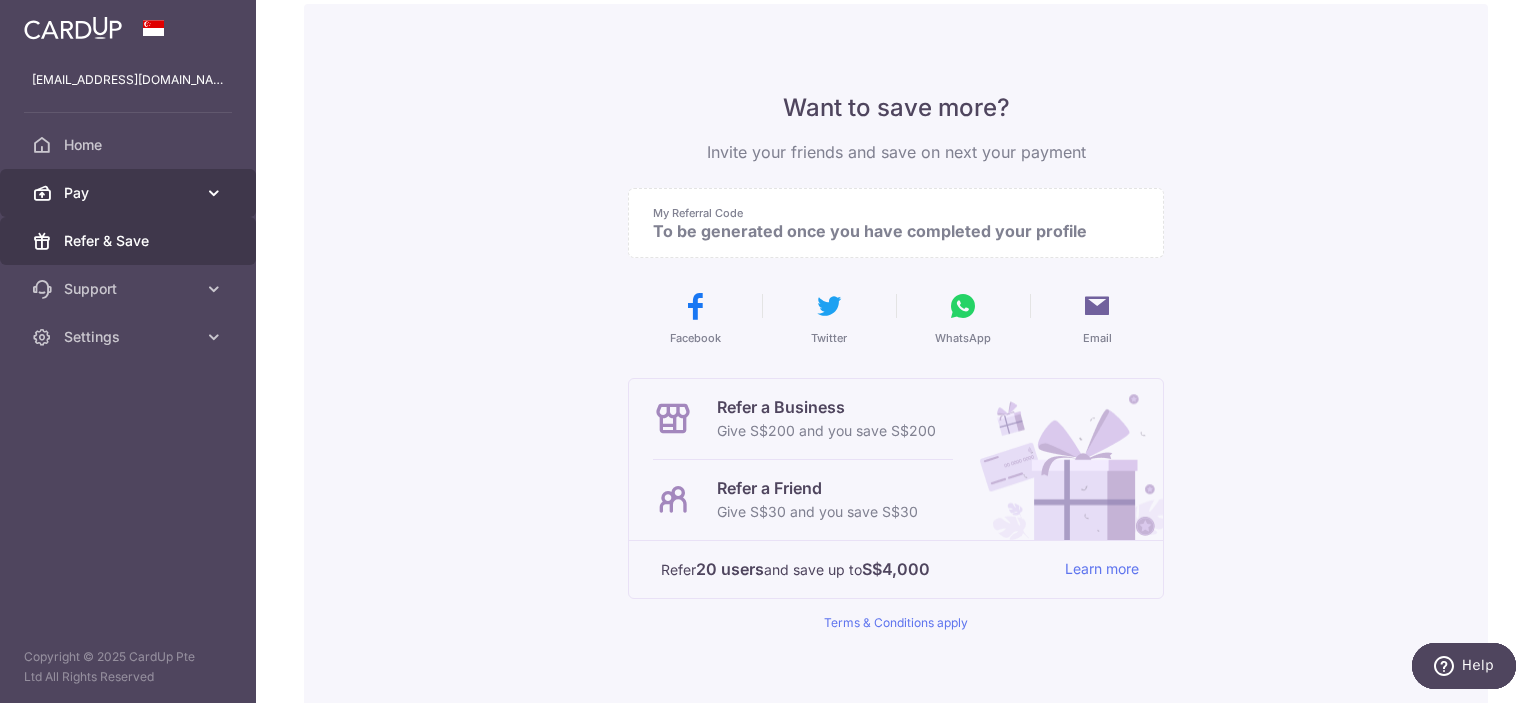 click on "Pay" at bounding box center (128, 193) 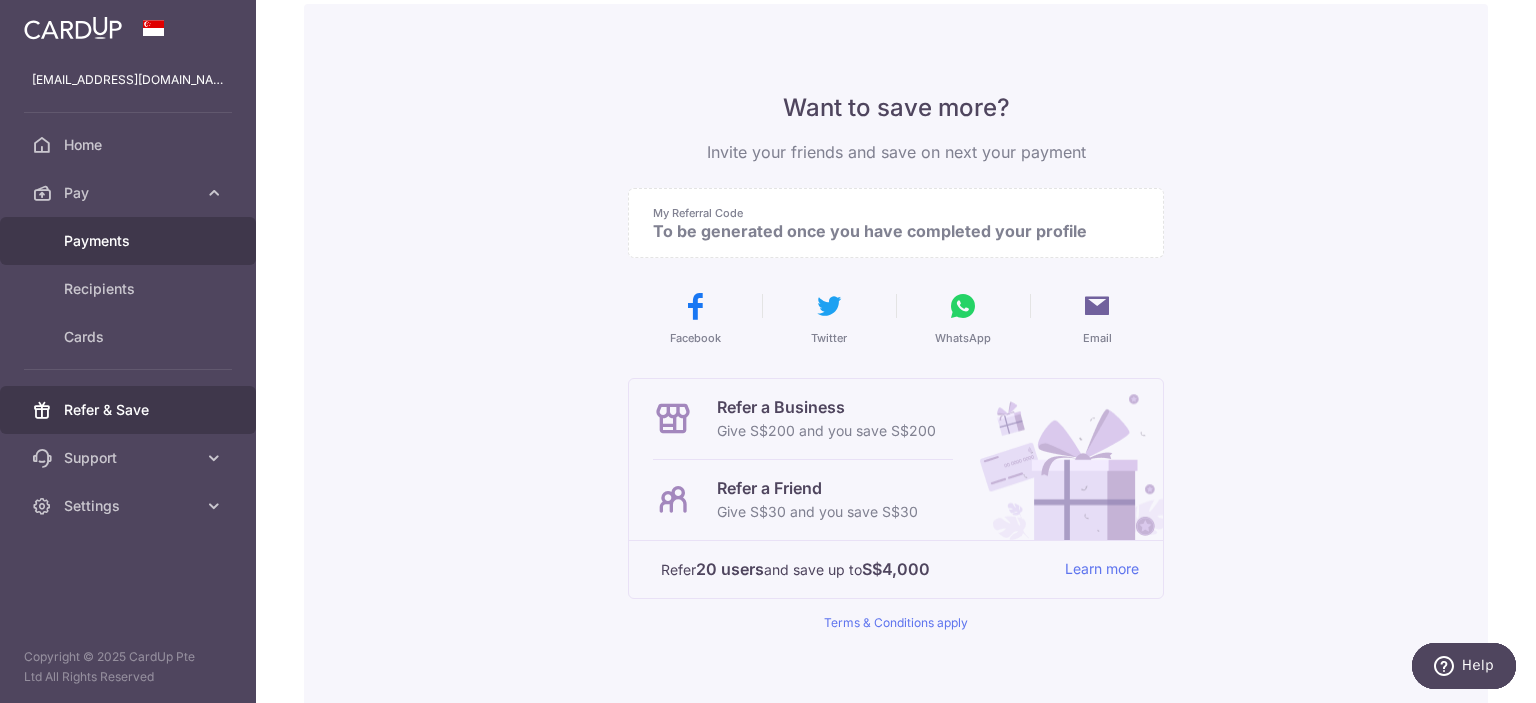 click on "Payments" at bounding box center (130, 241) 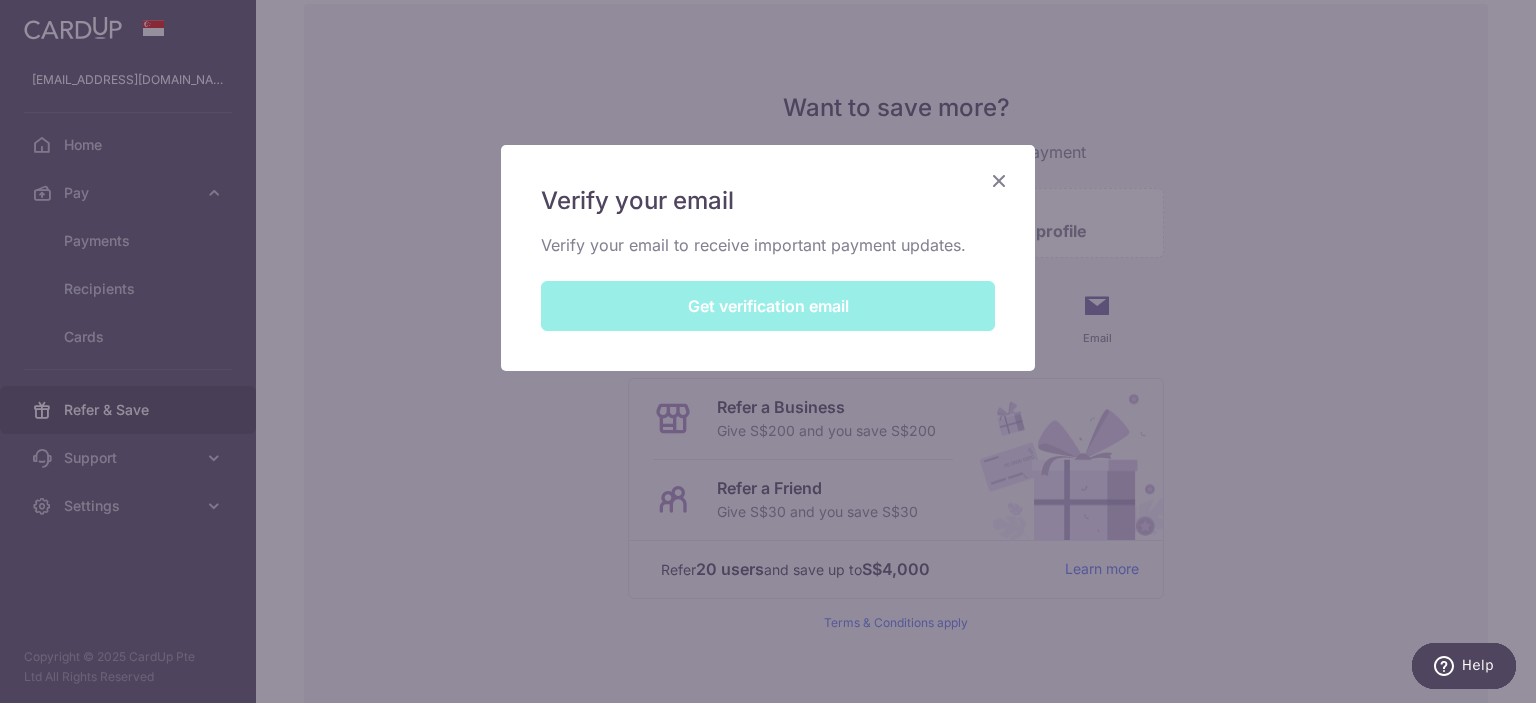 click on "Verify your email
Verify your email to receive important payment updates.
Get verification email" at bounding box center (768, 258) 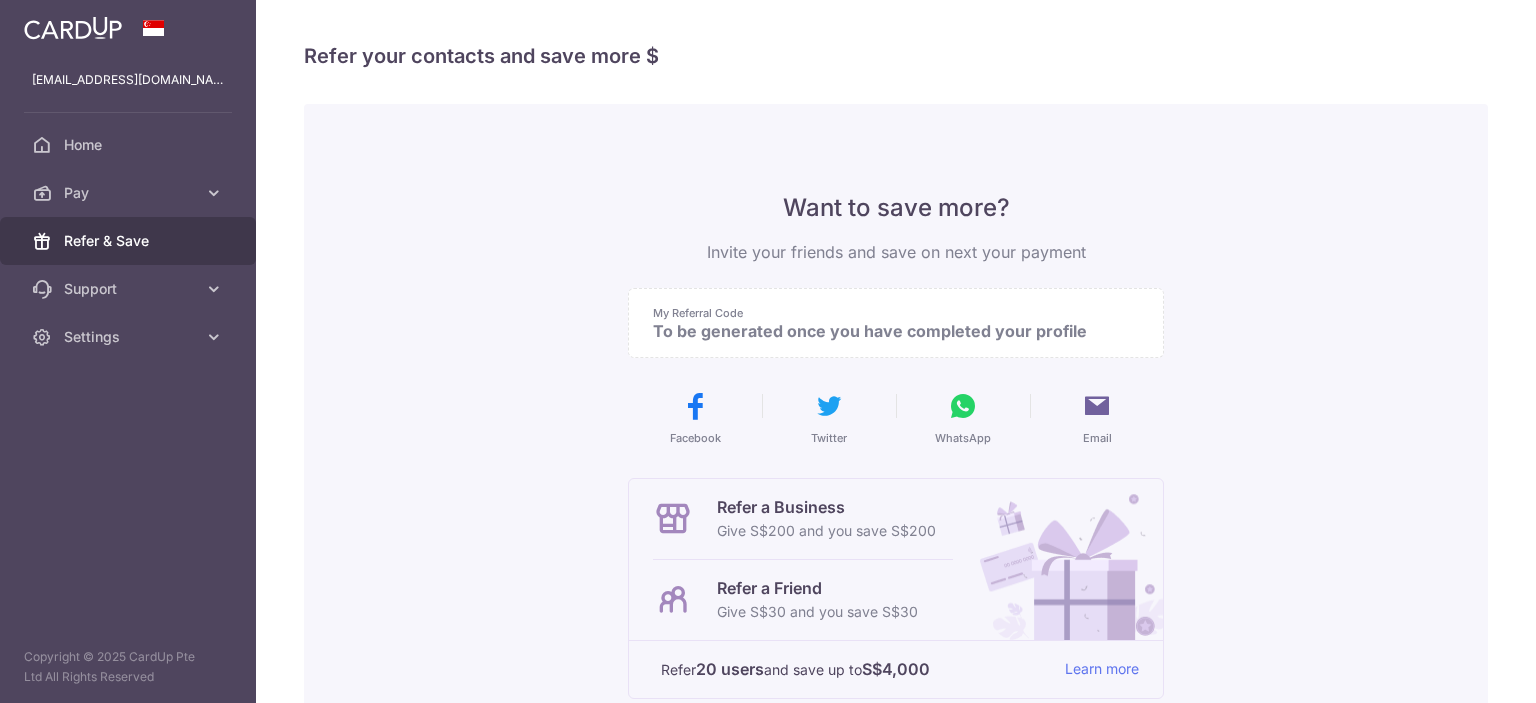 scroll, scrollTop: 0, scrollLeft: 0, axis: both 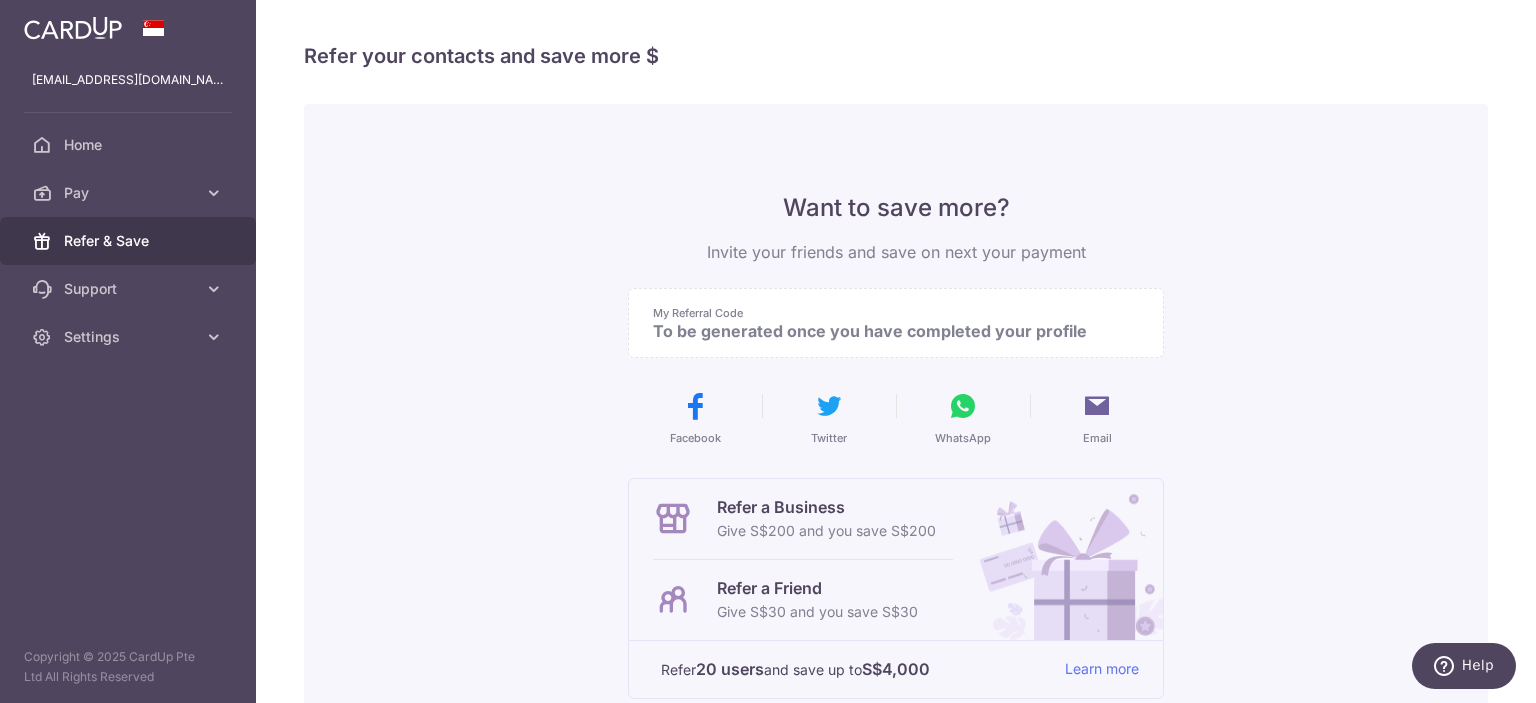 click on "Want to save more?
Invite your friends and save on next your payment
My Referral Code
To be generated once you have completed your profile
Facebook
Twitter
WhatsApp
Email
Refer a Business
Give S$200 and you save S$200
Refer a Friend
Give S$30 and you save S$30
Refer" at bounding box center (896, 507) 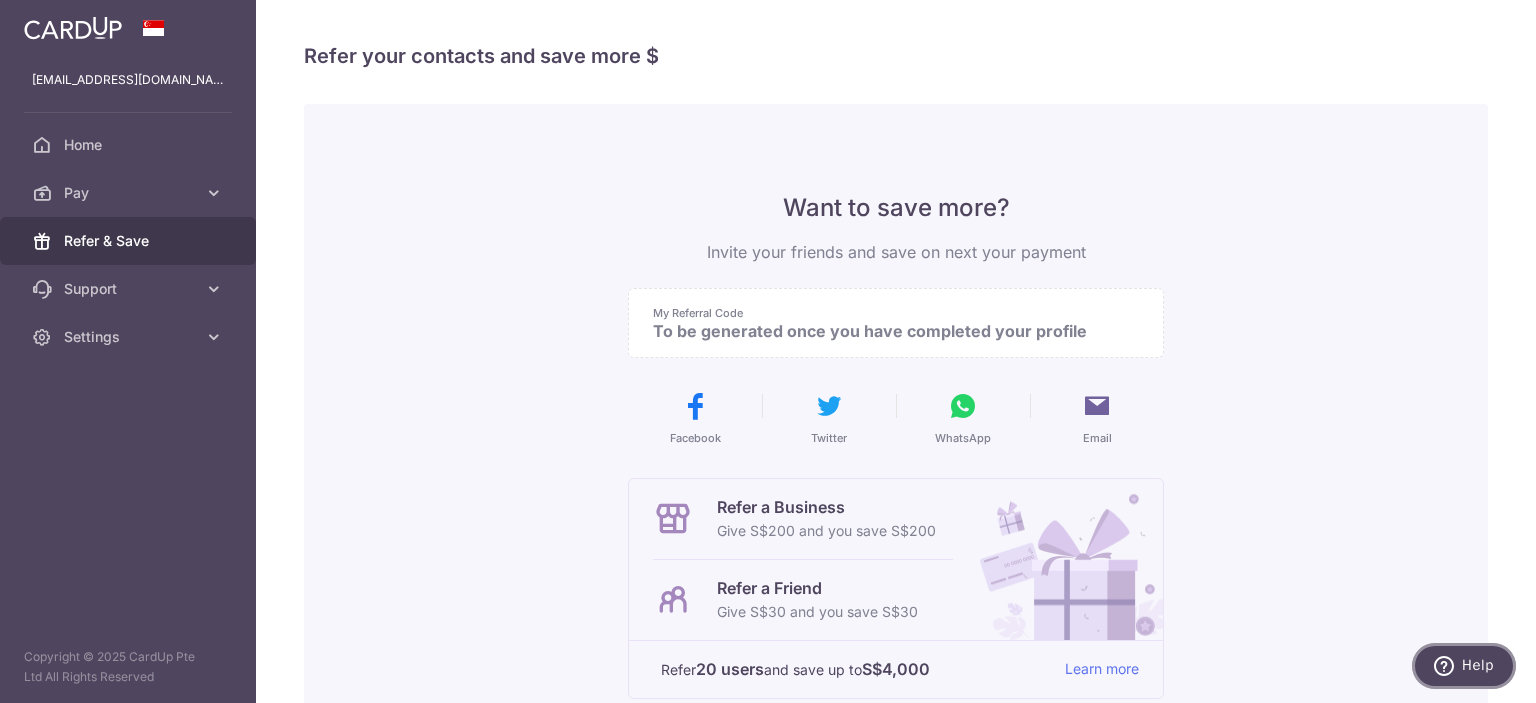 click at bounding box center (1448, 666) 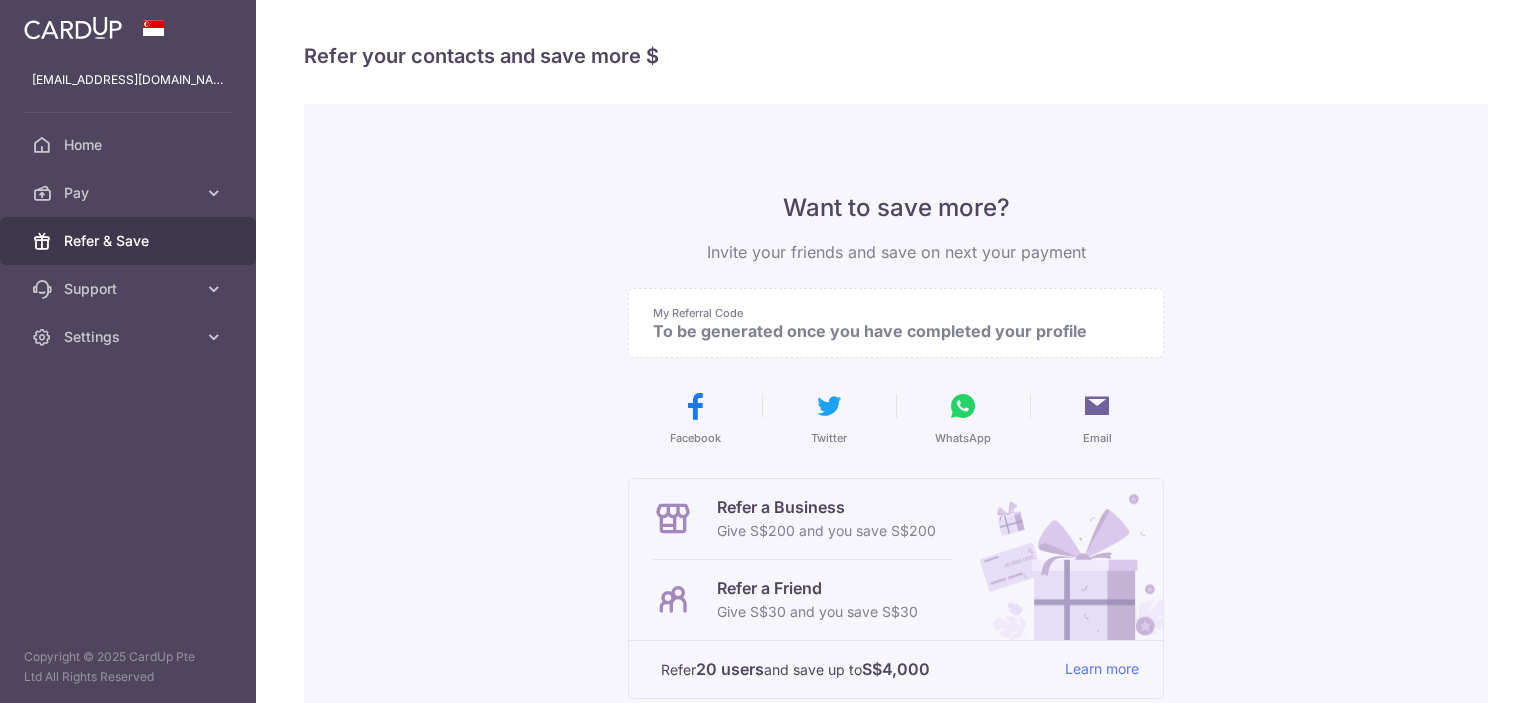 scroll, scrollTop: 0, scrollLeft: 0, axis: both 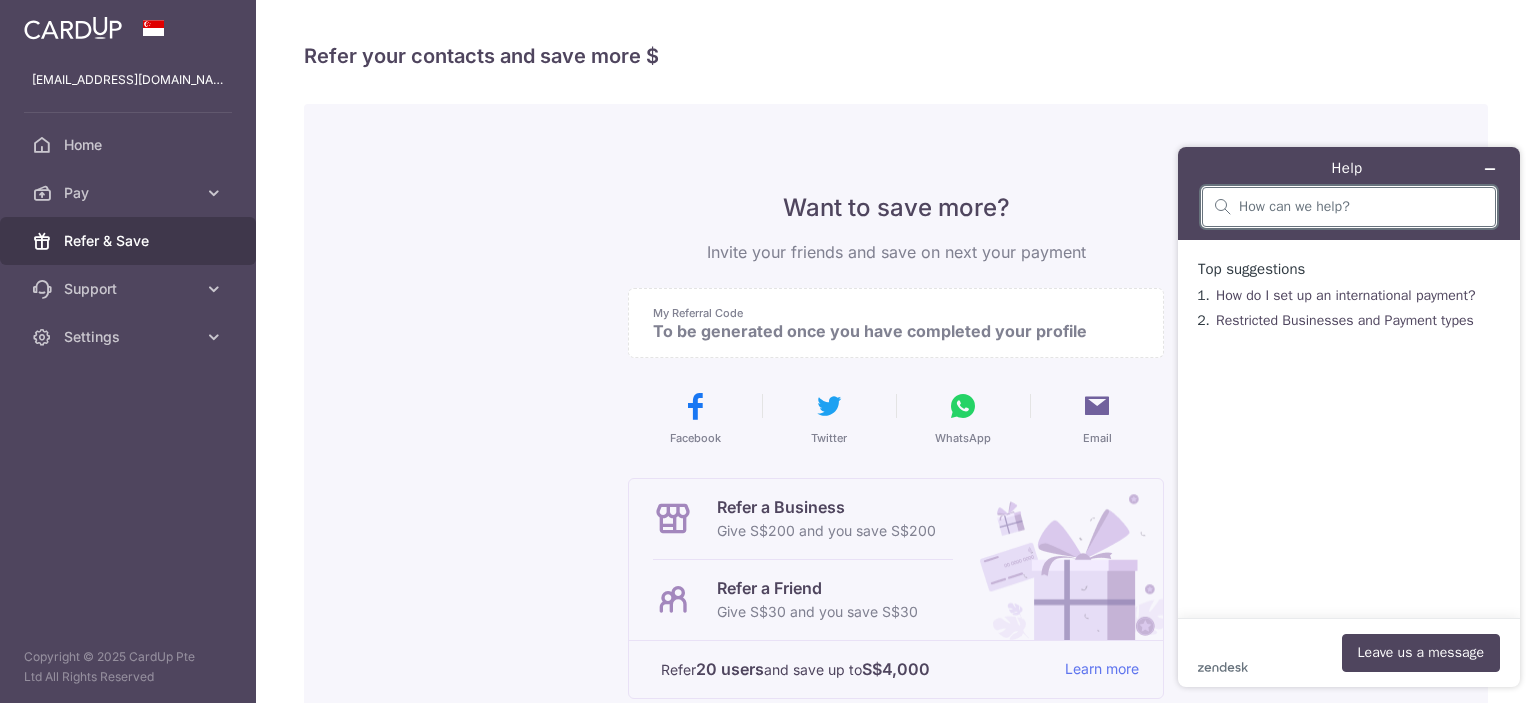 click at bounding box center [1361, 207] 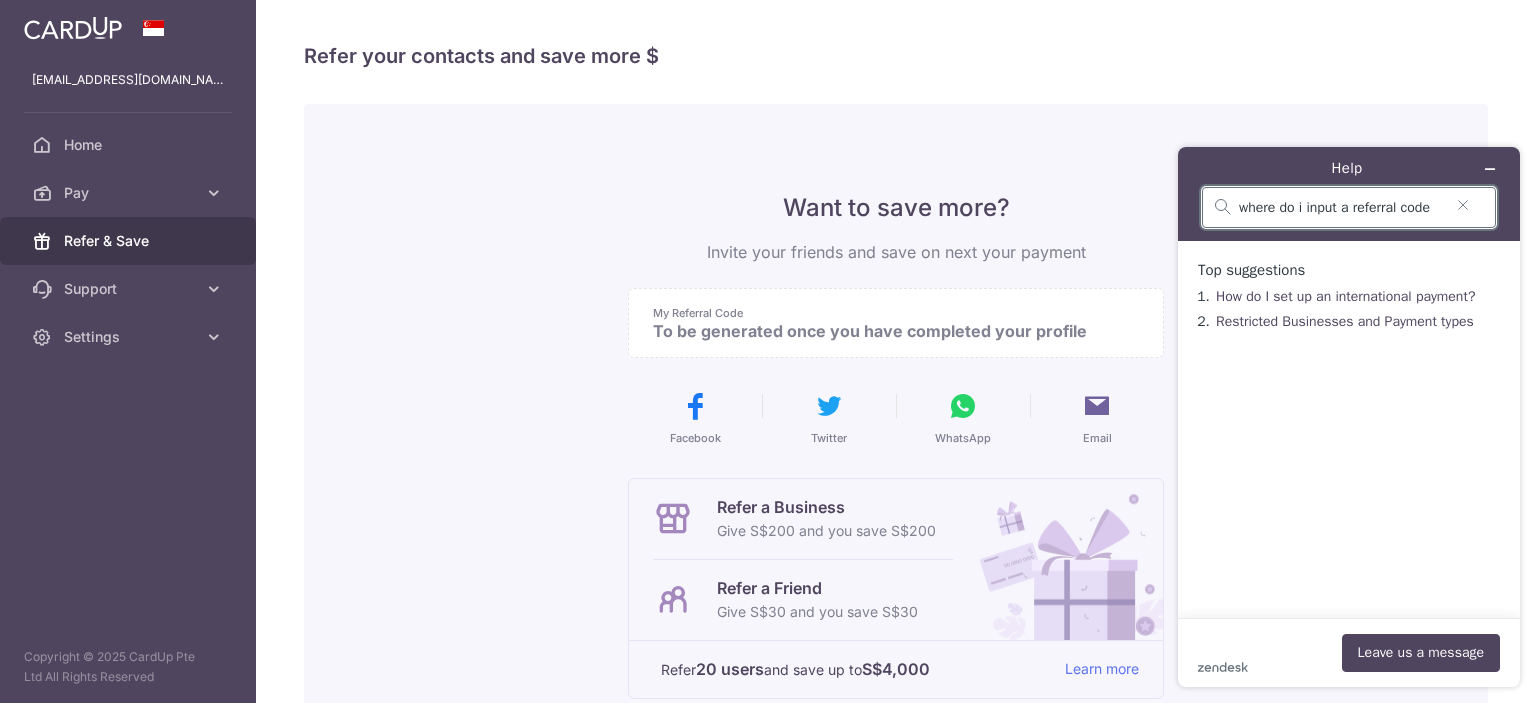type on "where do i input a referral code" 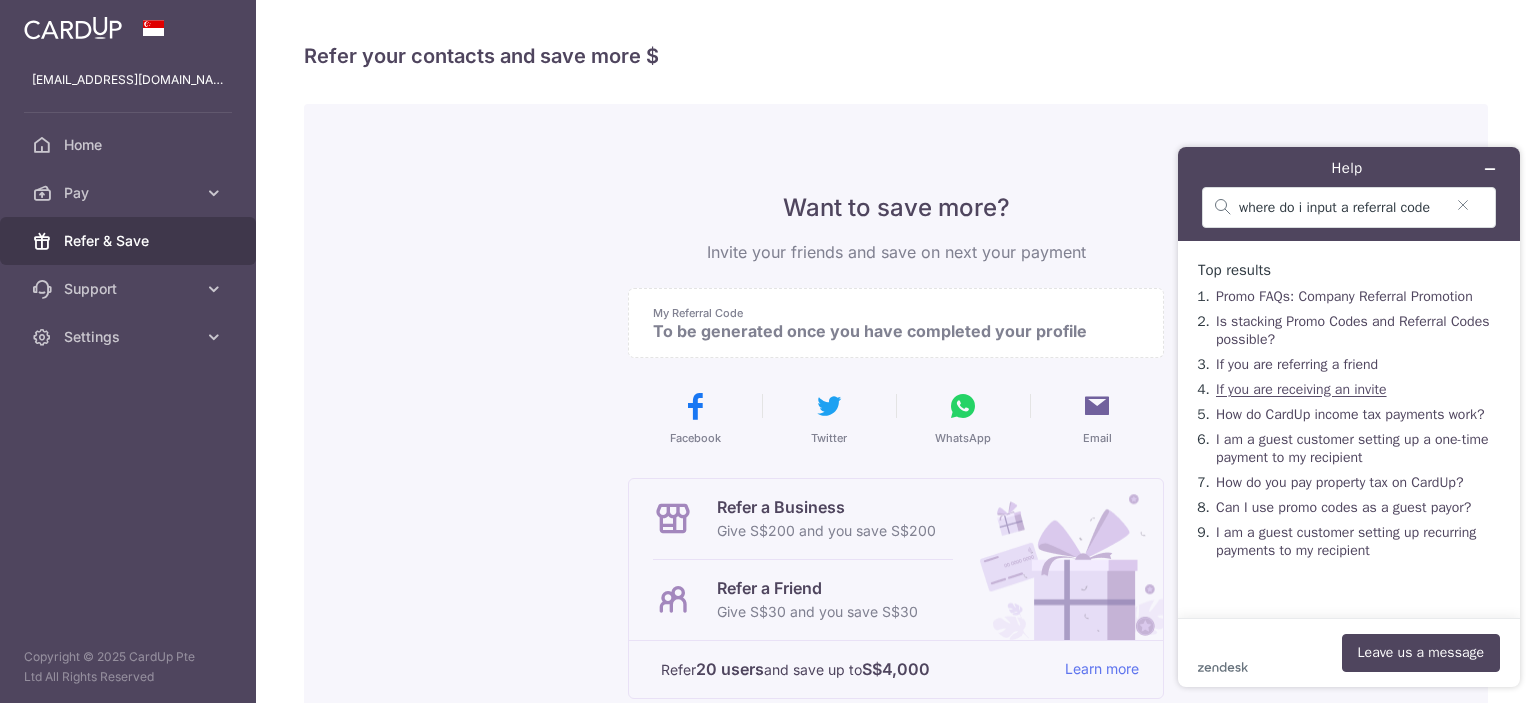 click on "If you are receiving an invite" at bounding box center [1301, 389] 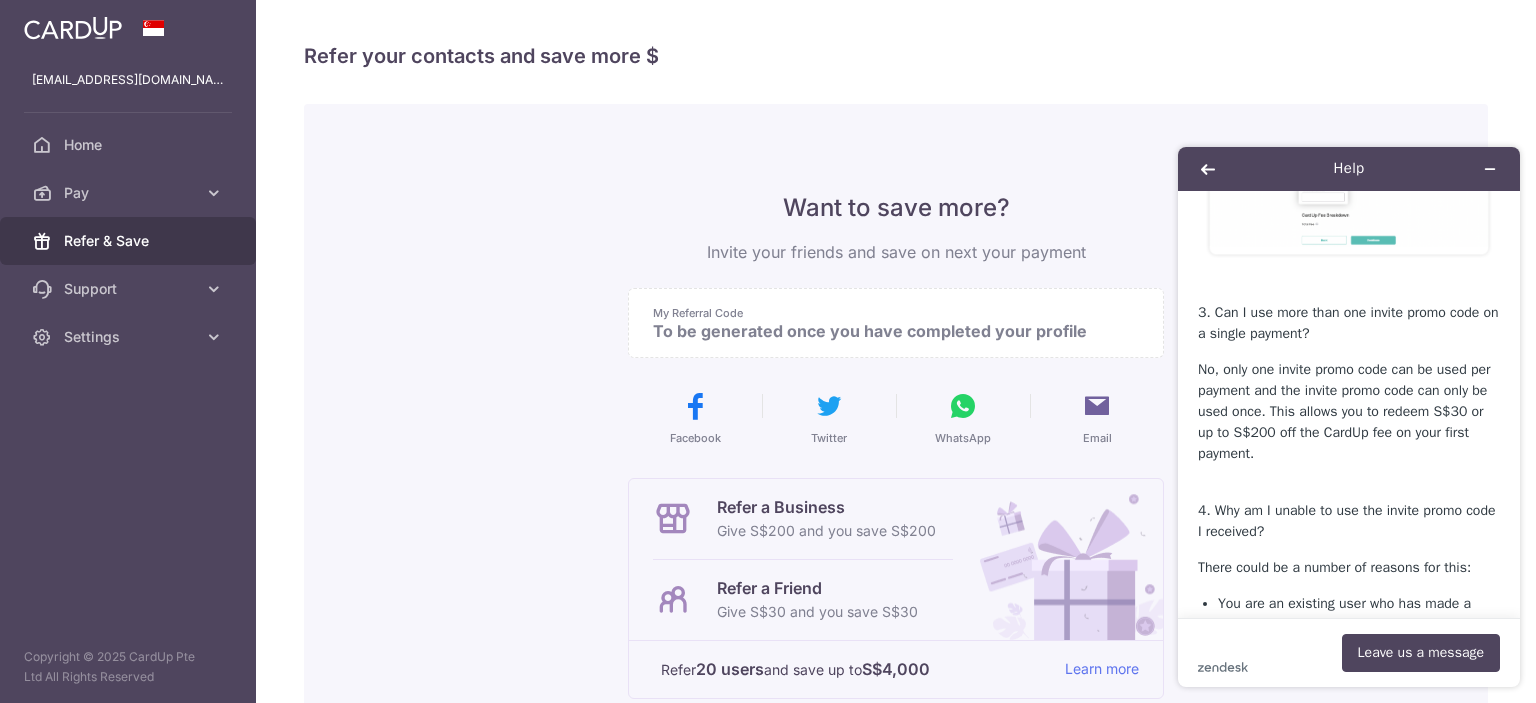 scroll, scrollTop: 1100, scrollLeft: 0, axis: vertical 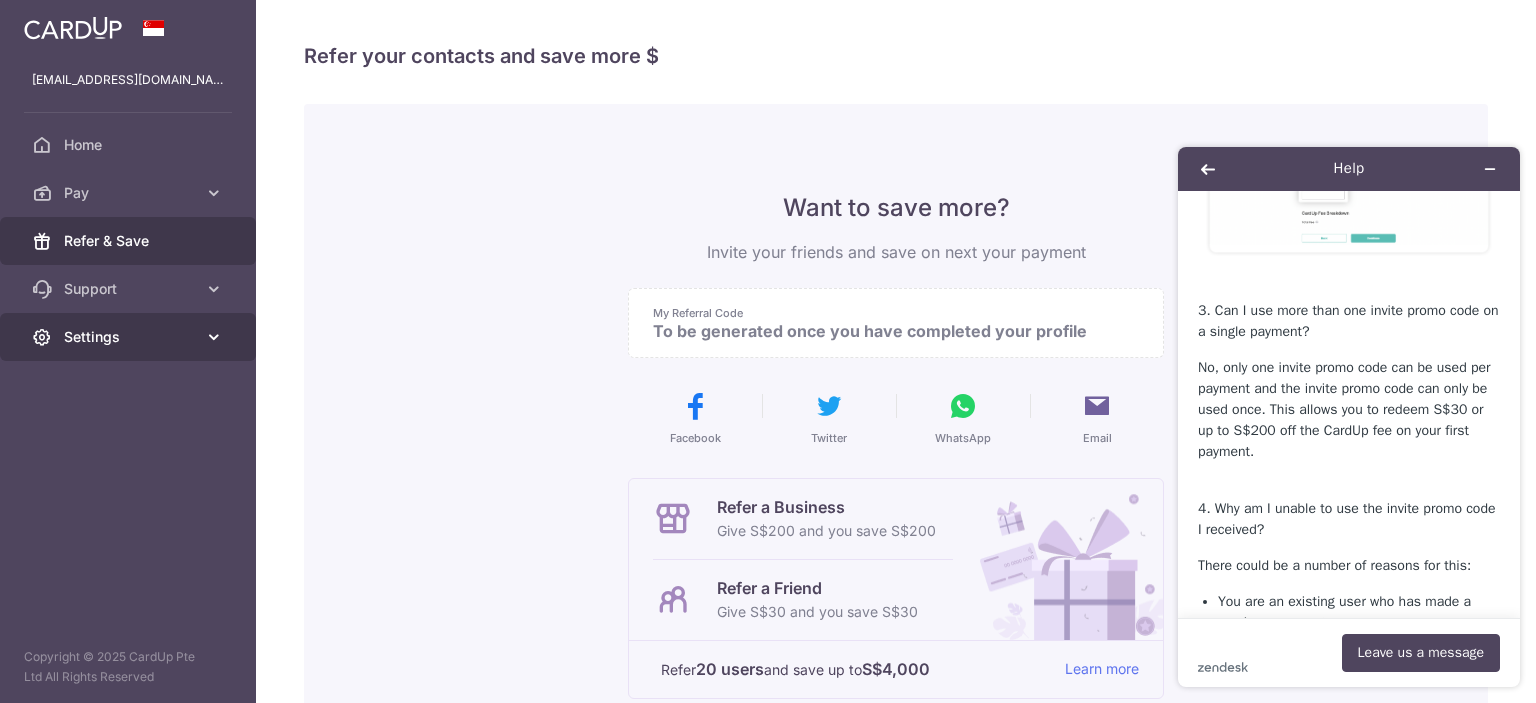 click on "Settings" at bounding box center [130, 337] 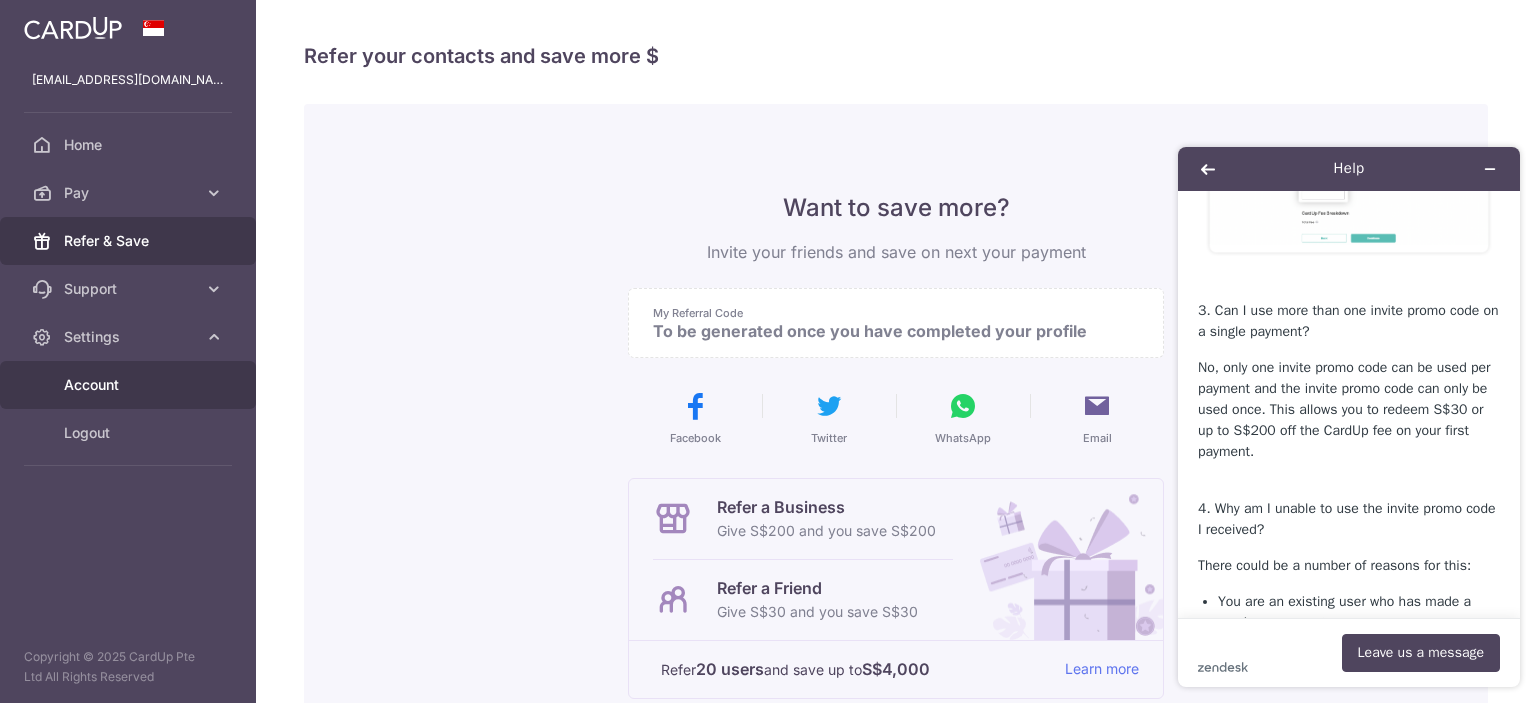 click on "Account" at bounding box center (128, 385) 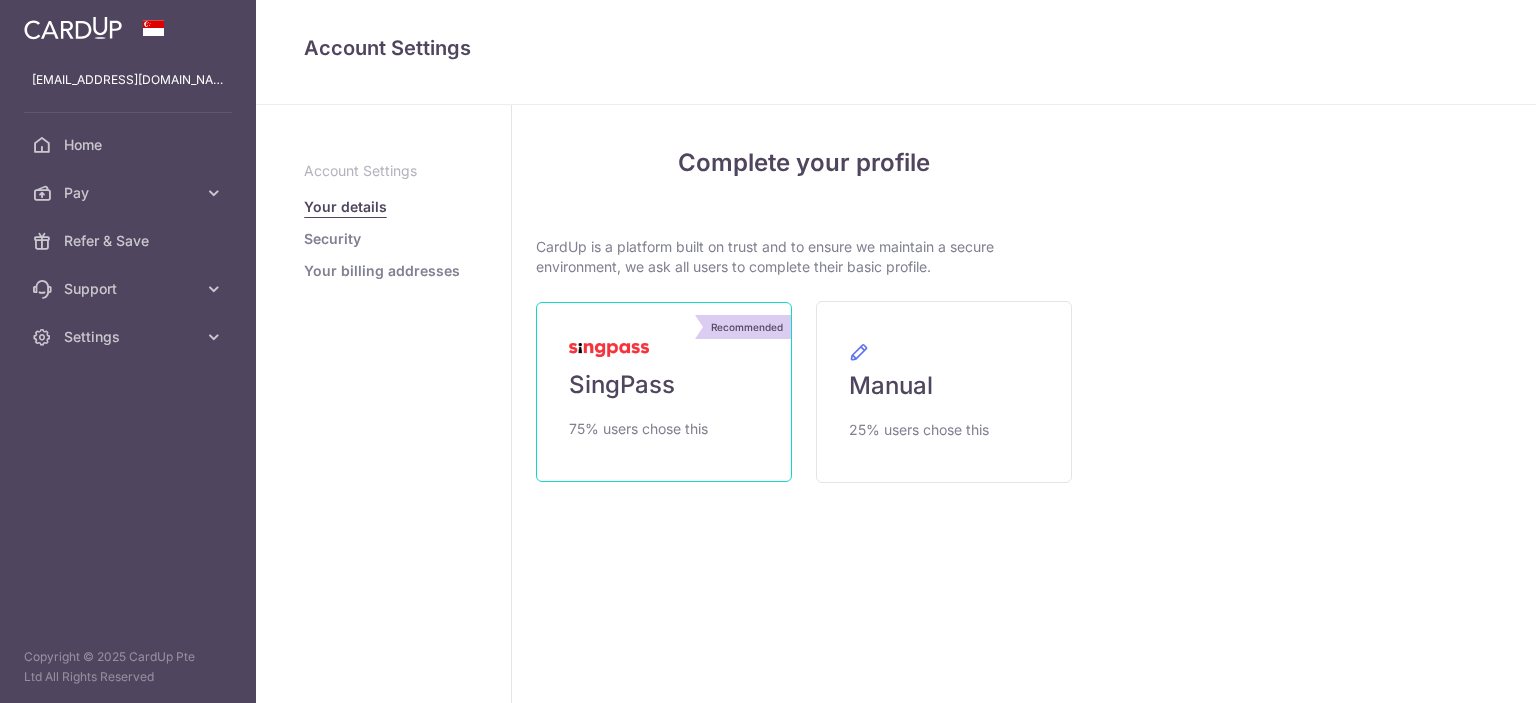 scroll, scrollTop: 0, scrollLeft: 0, axis: both 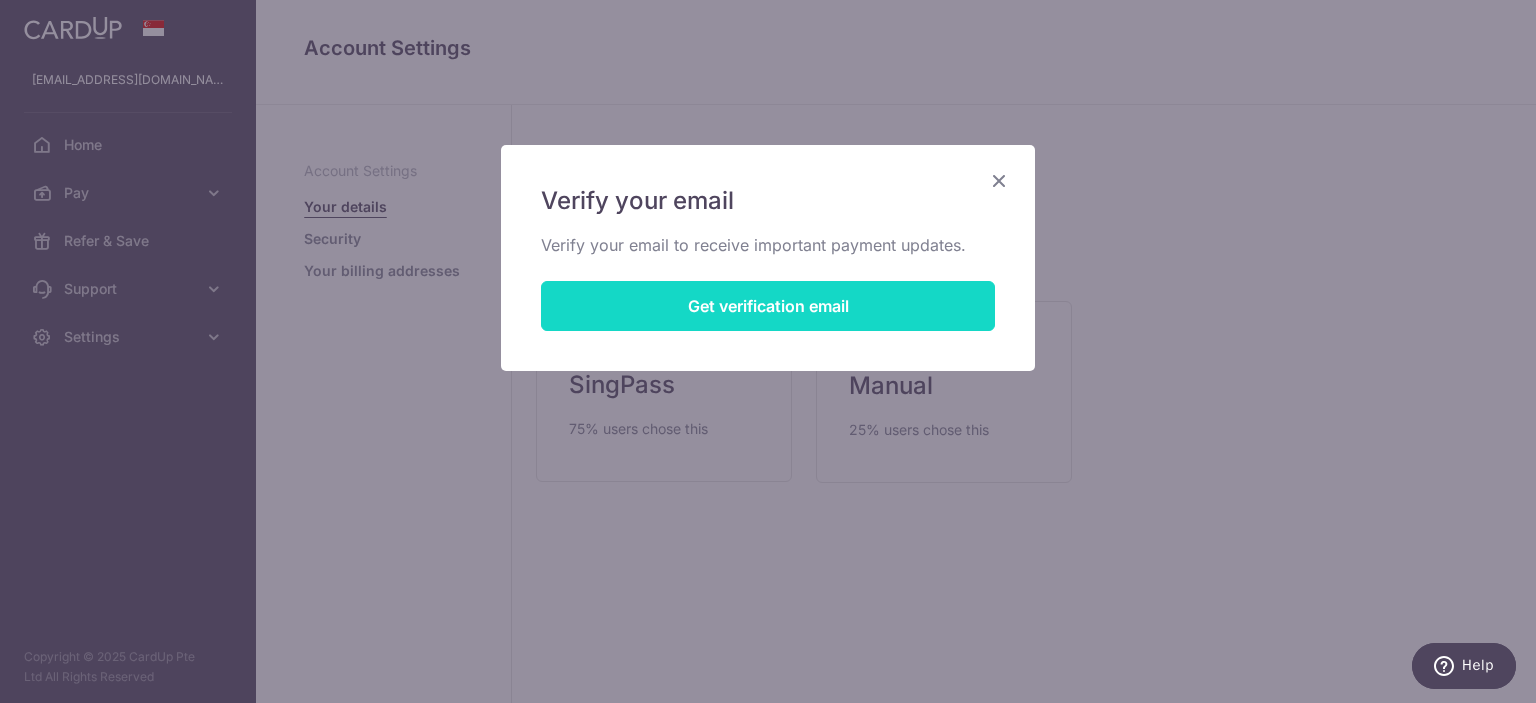 click on "Get verification email" at bounding box center [768, 306] 